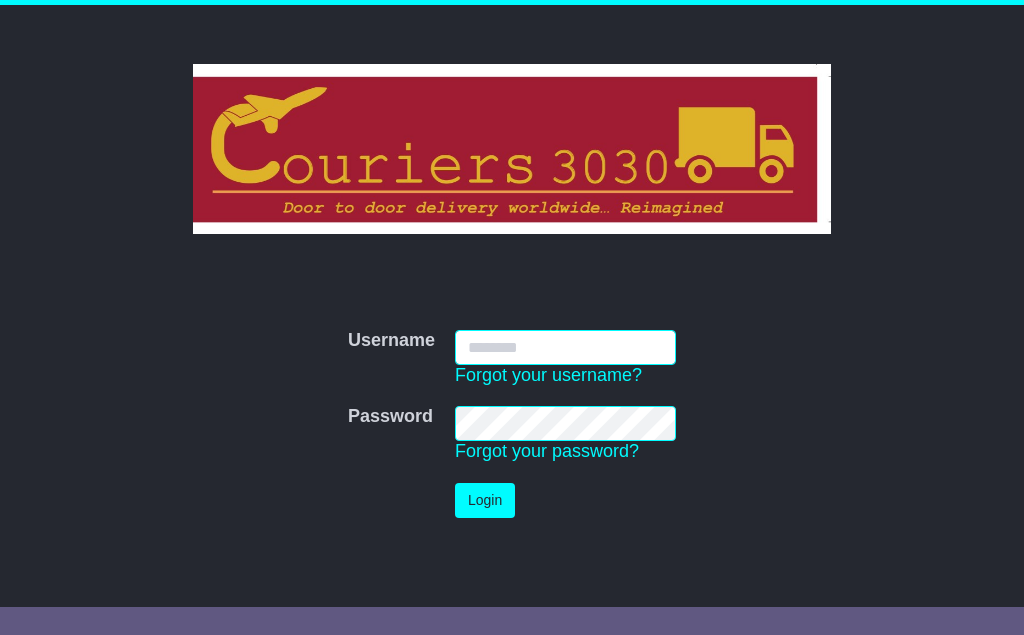 scroll, scrollTop: 0, scrollLeft: 0, axis: both 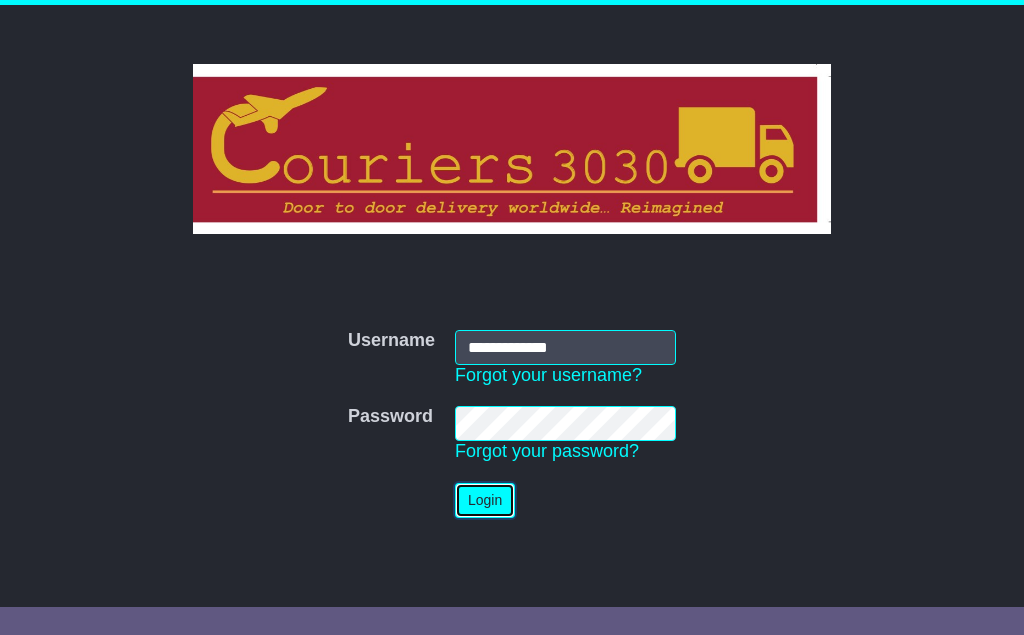 click on "Login" at bounding box center (485, 500) 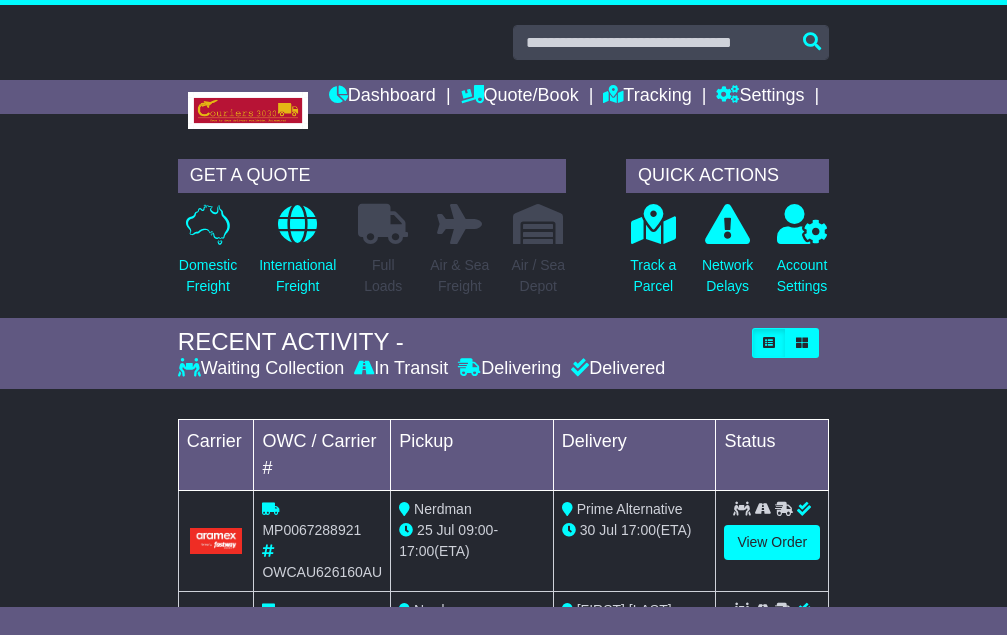 scroll, scrollTop: 0, scrollLeft: 0, axis: both 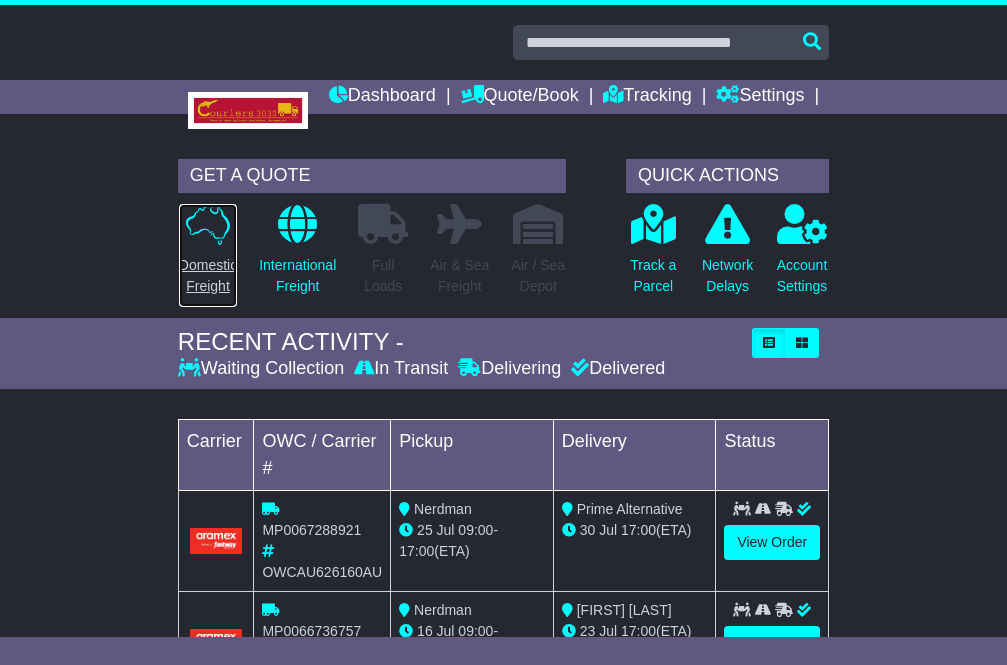 click on "Domestic Freight" at bounding box center [208, 276] 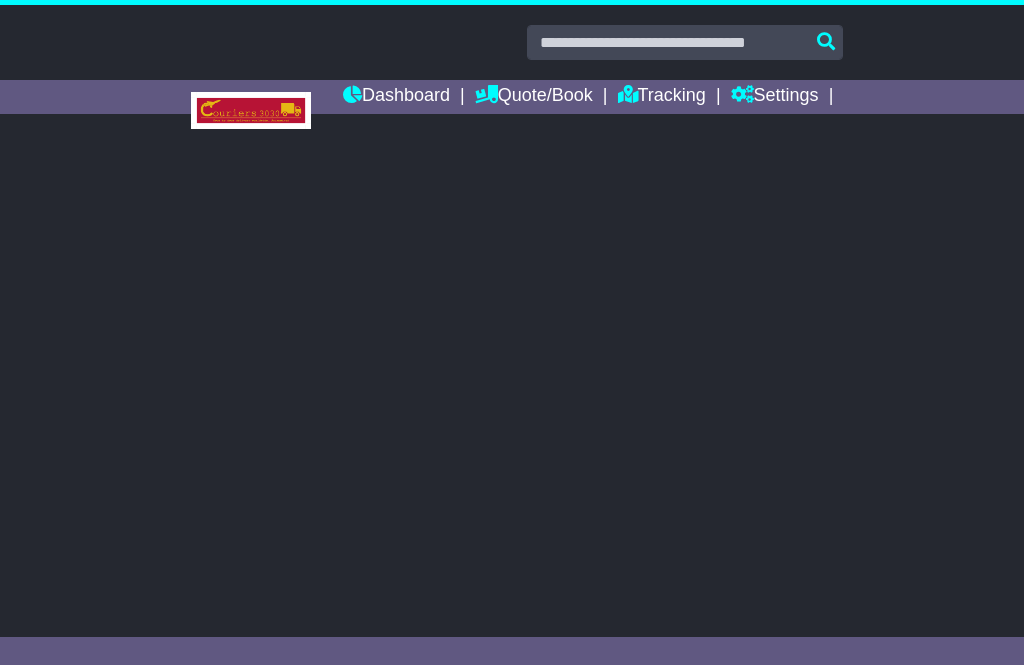 scroll, scrollTop: 0, scrollLeft: 0, axis: both 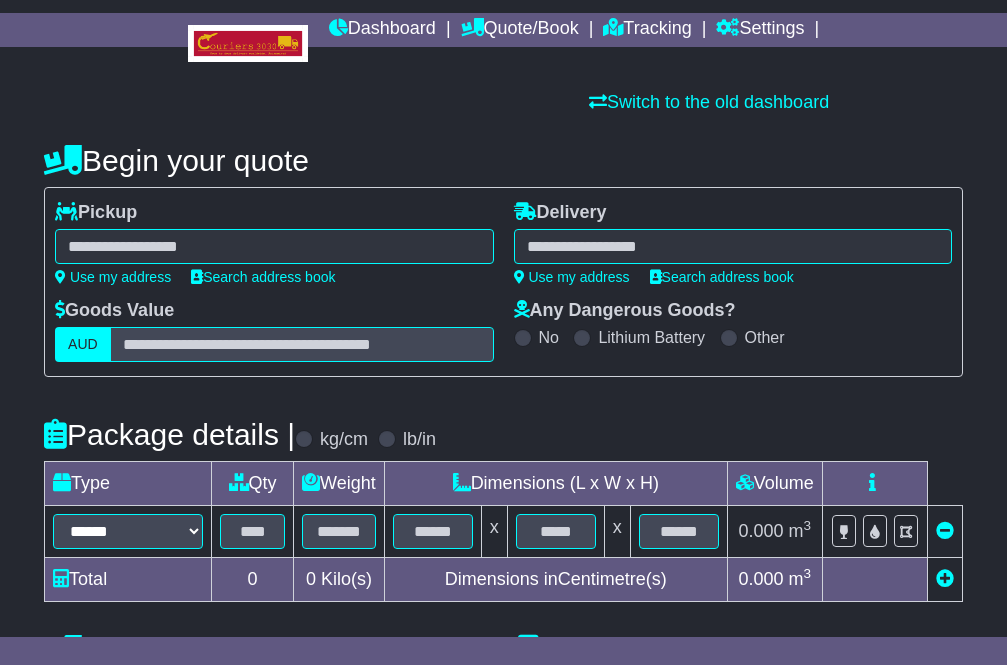 click at bounding box center [274, 246] 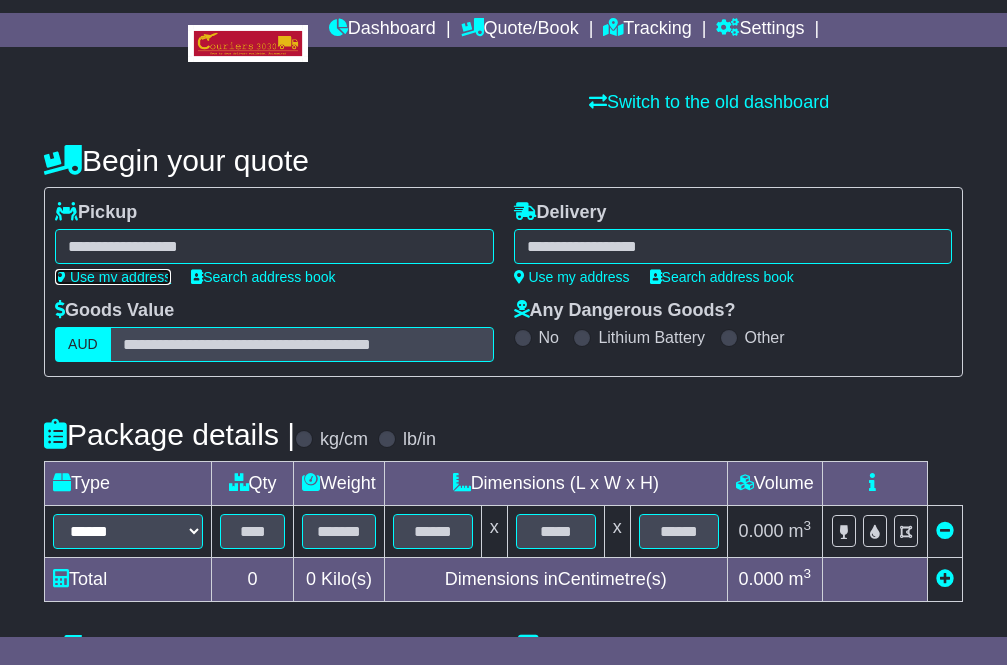 click on "Use my address" at bounding box center [113, 277] 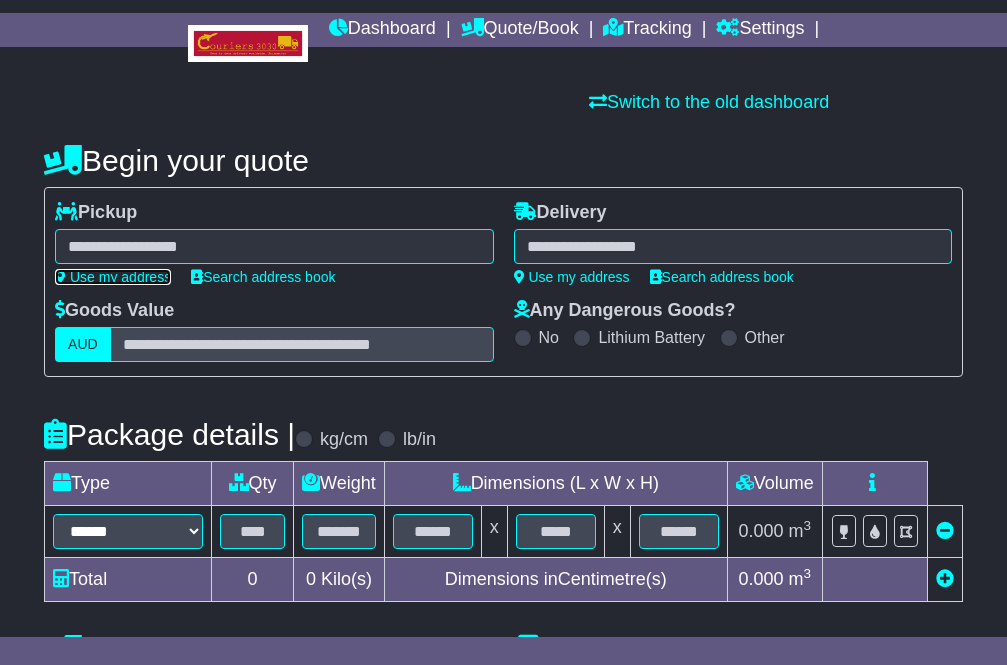 type on "**********" 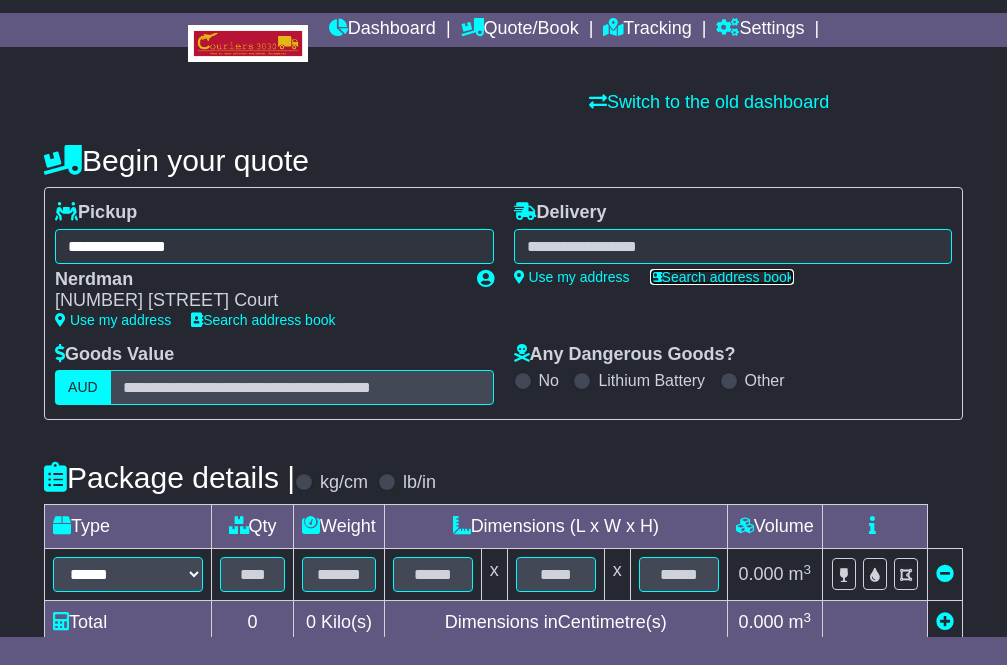 click on "Search address book" at bounding box center [722, 277] 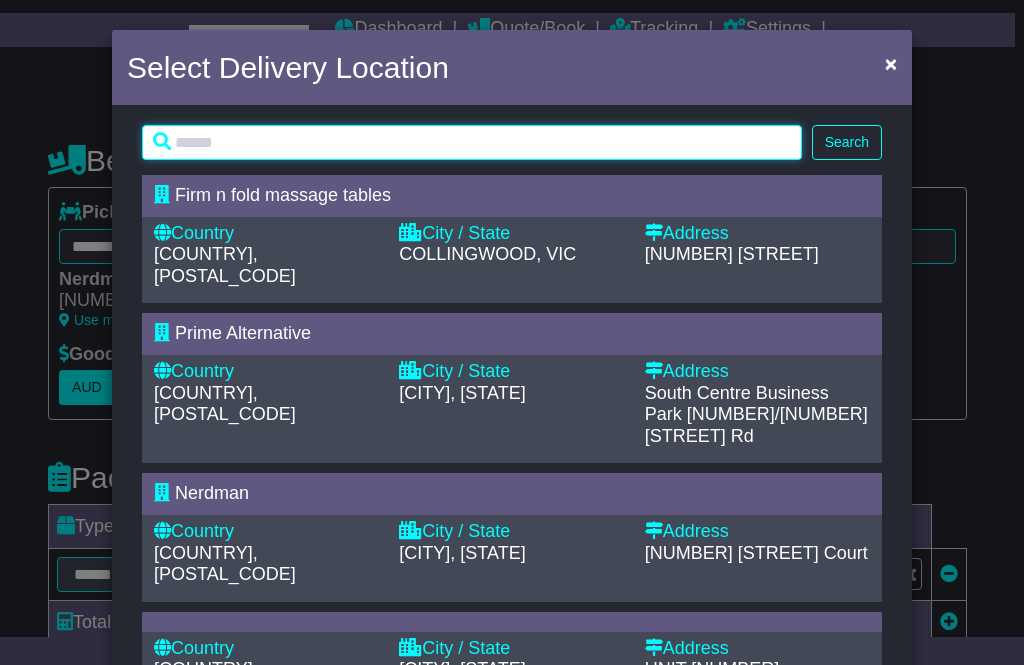 click at bounding box center [472, 142] 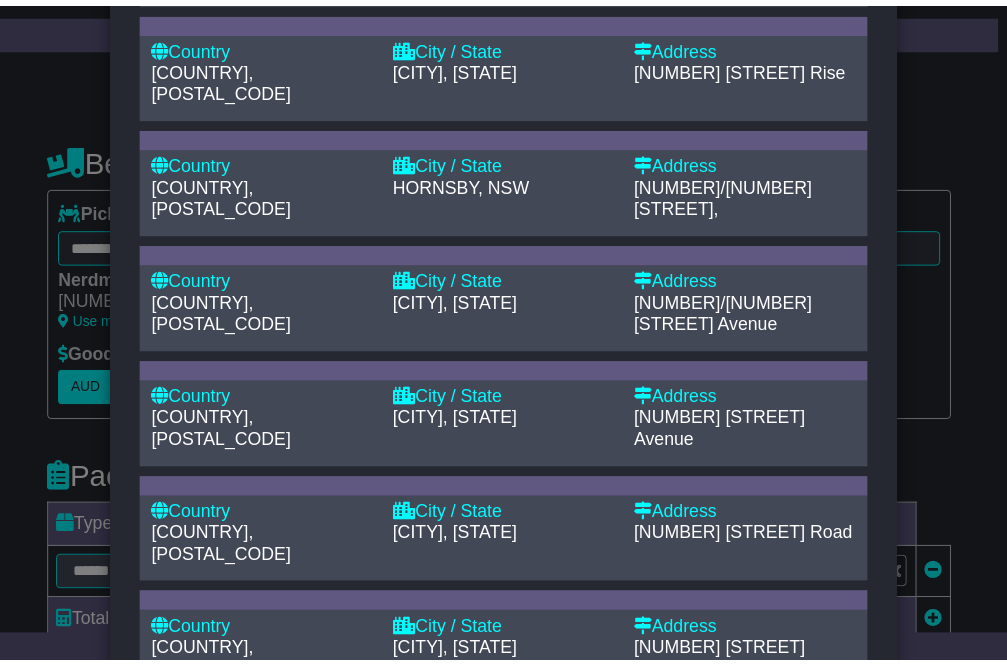 scroll, scrollTop: 0, scrollLeft: 0, axis: both 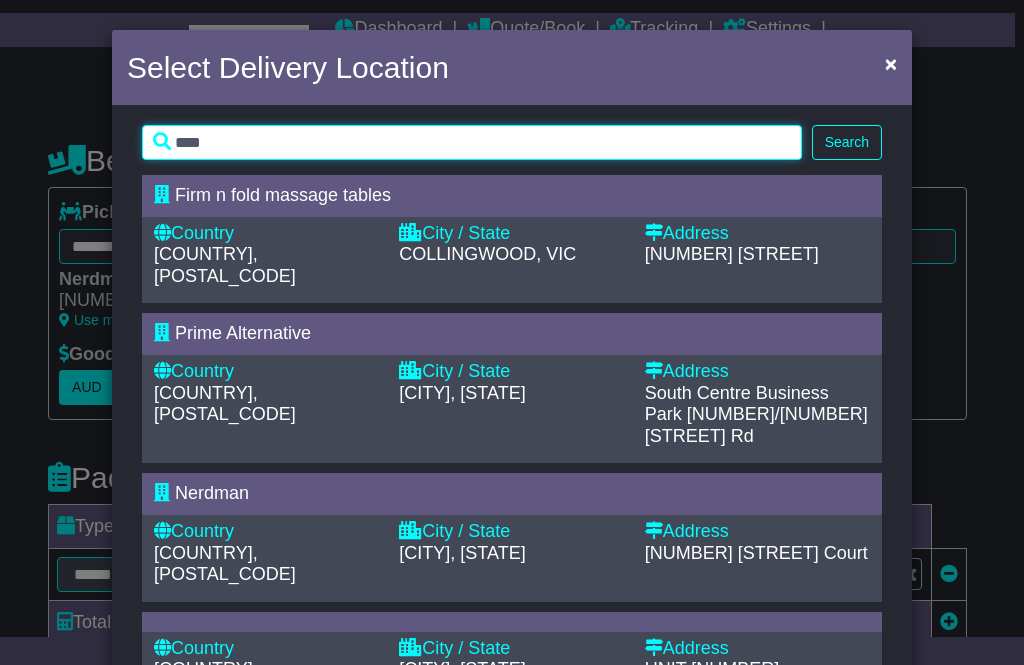 type on "****" 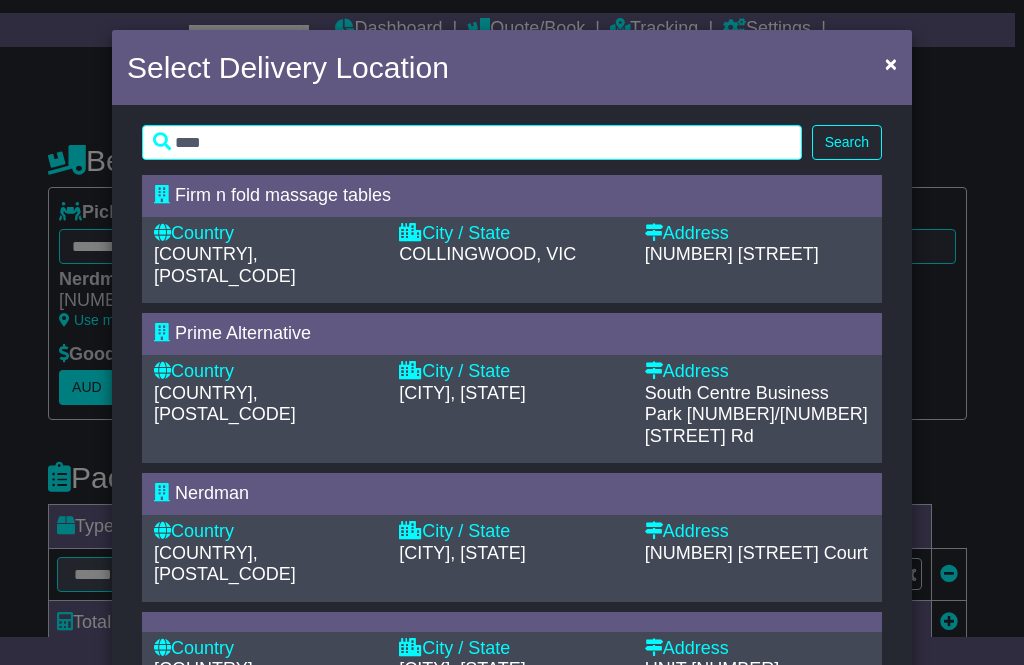 click on "Search" at bounding box center [847, 142] 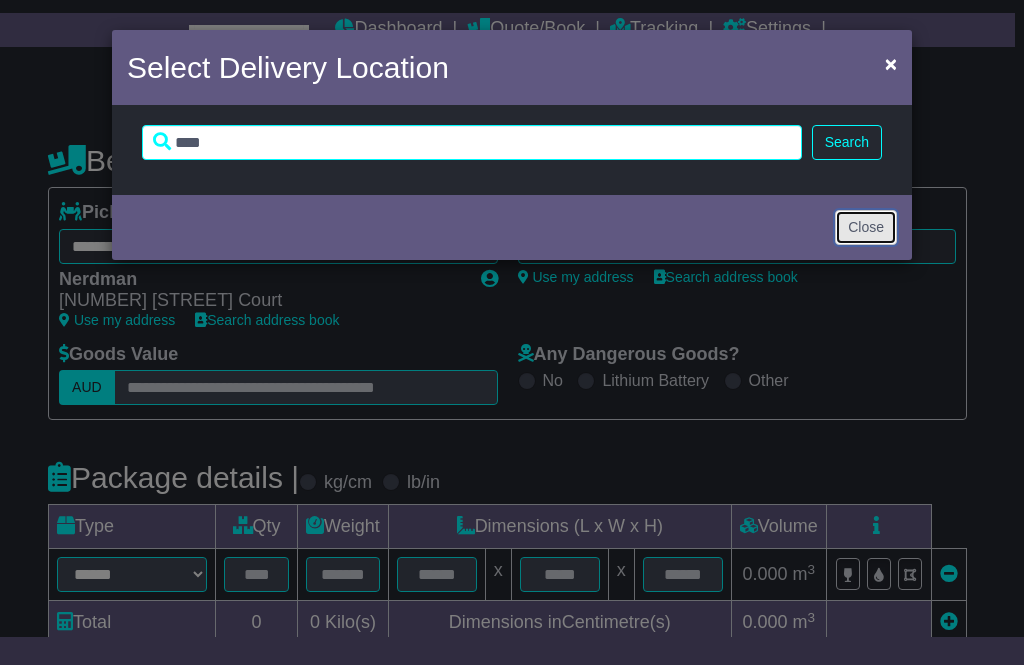 click on "Close" at bounding box center [866, 227] 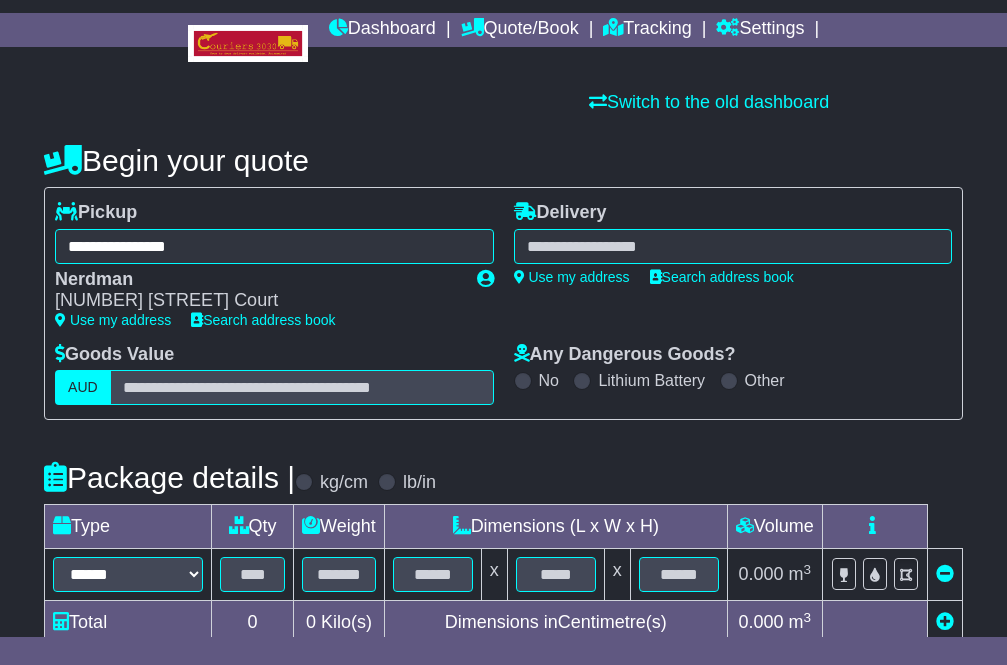 click at bounding box center [733, 246] 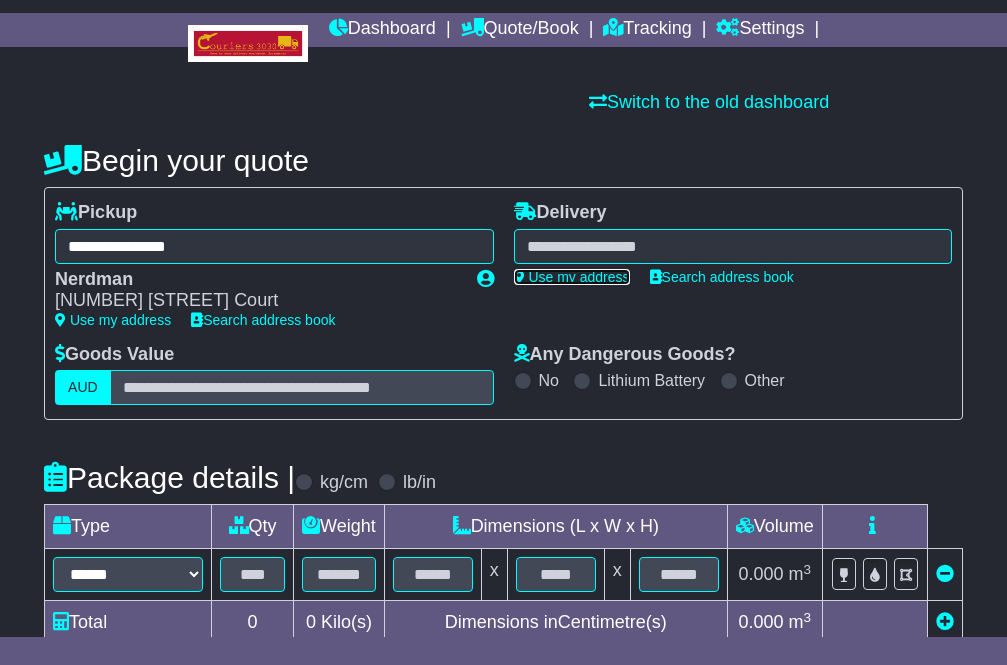 click on "Use my address" at bounding box center (572, 277) 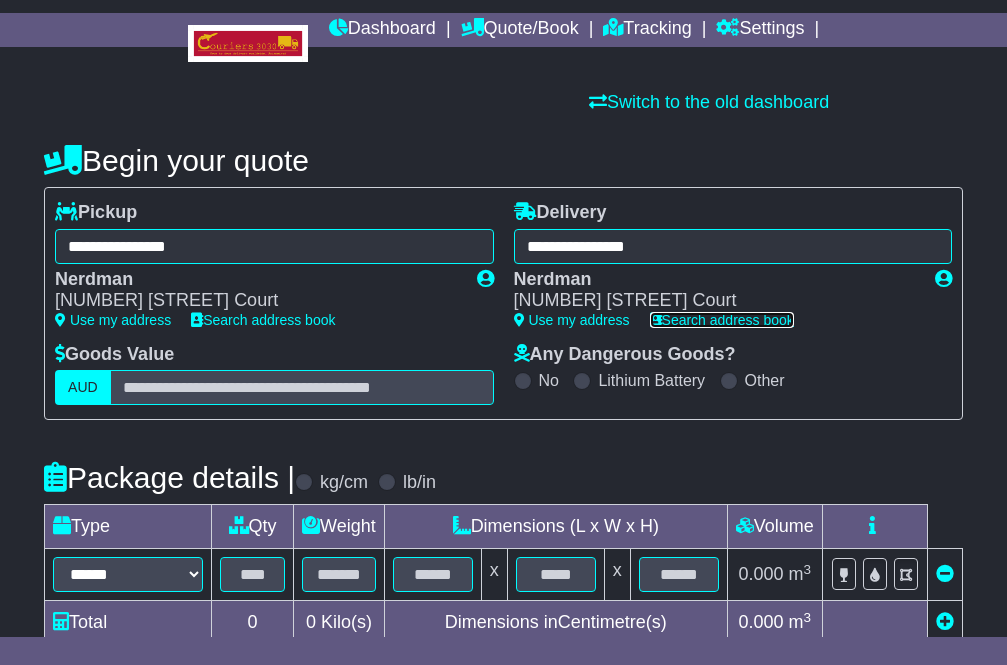 click on "Search address book" at bounding box center (722, 320) 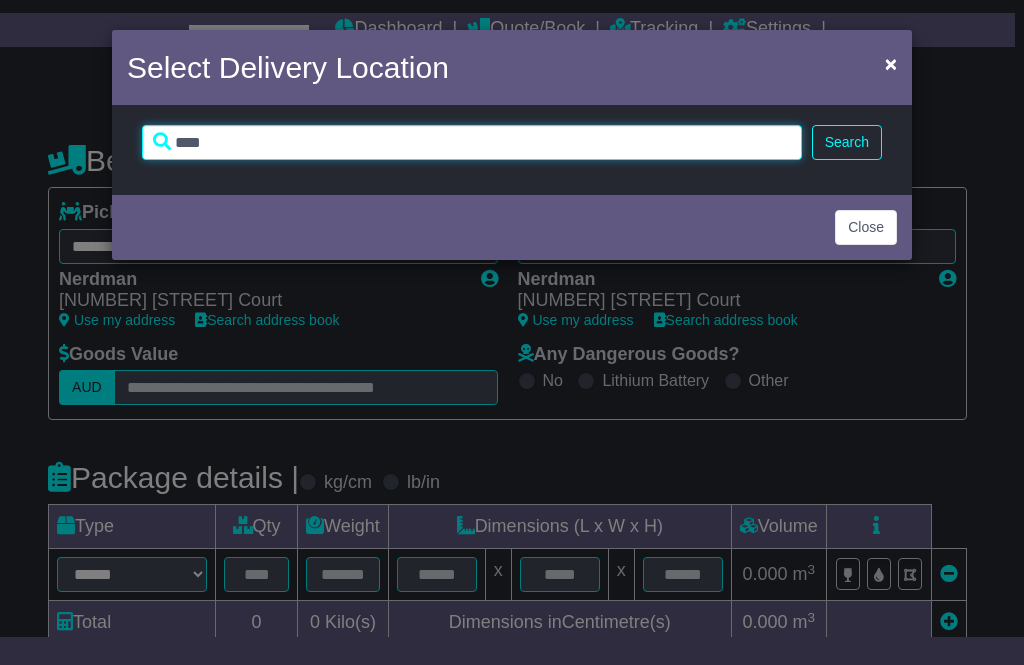 click on "****" at bounding box center [472, 142] 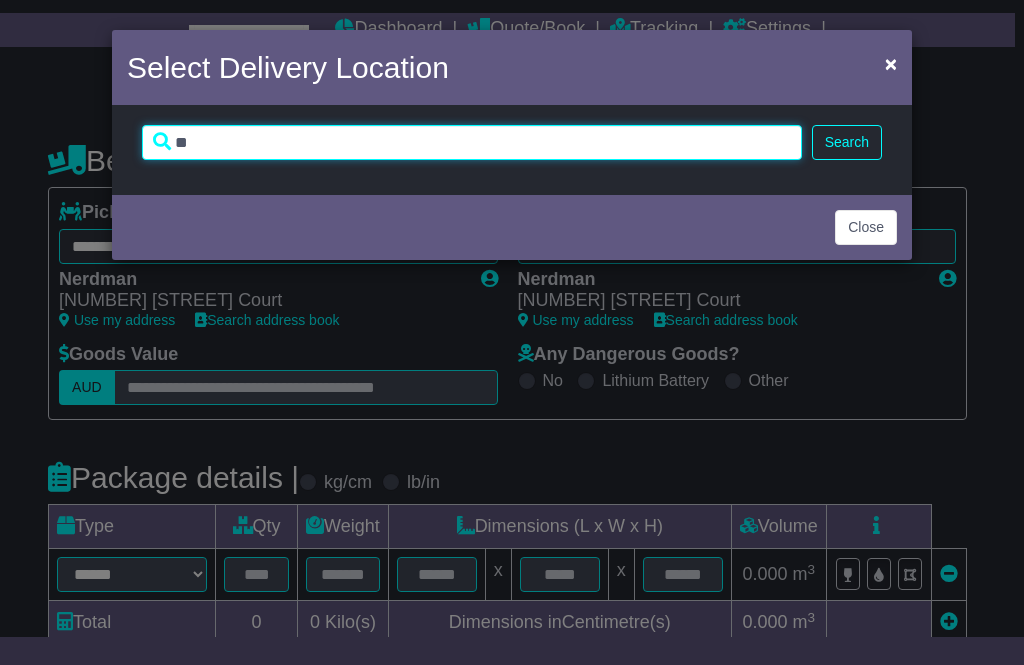 type on "*" 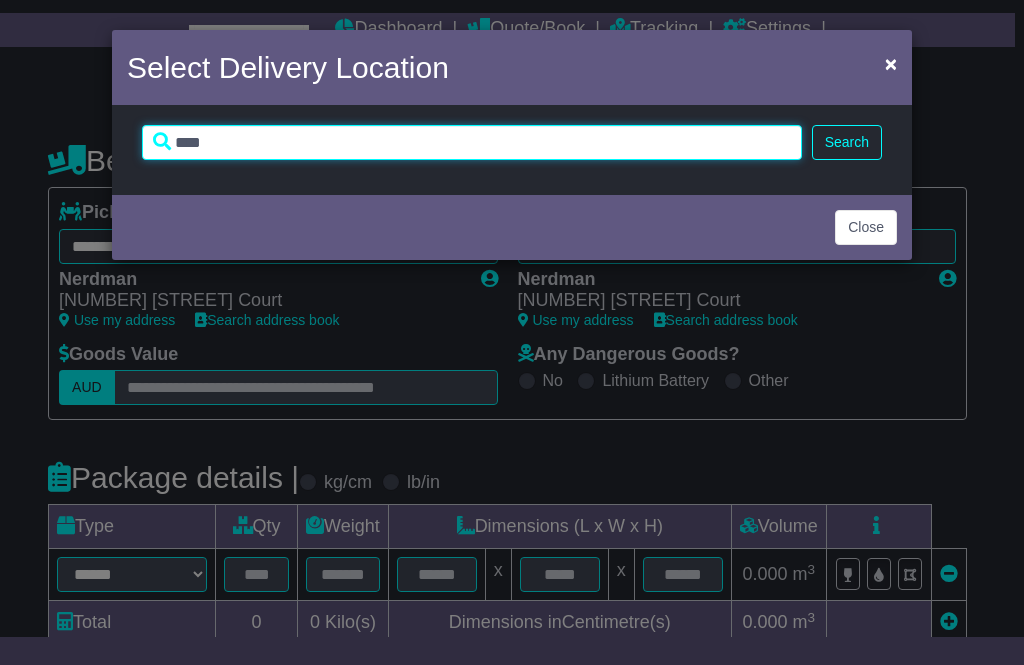 type on "****" 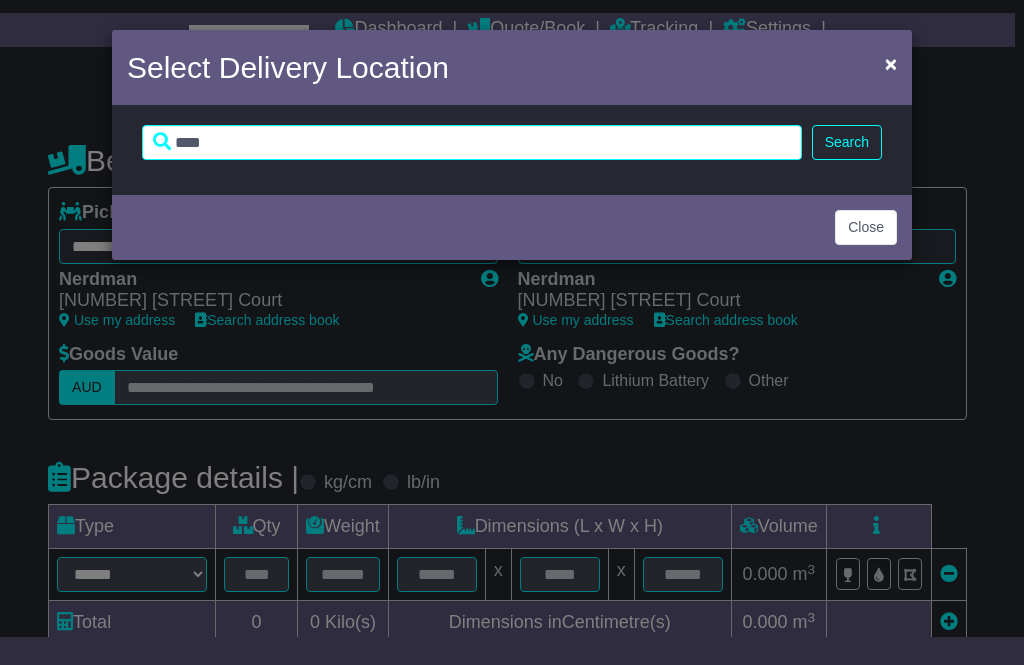 click on "Search" at bounding box center (847, 142) 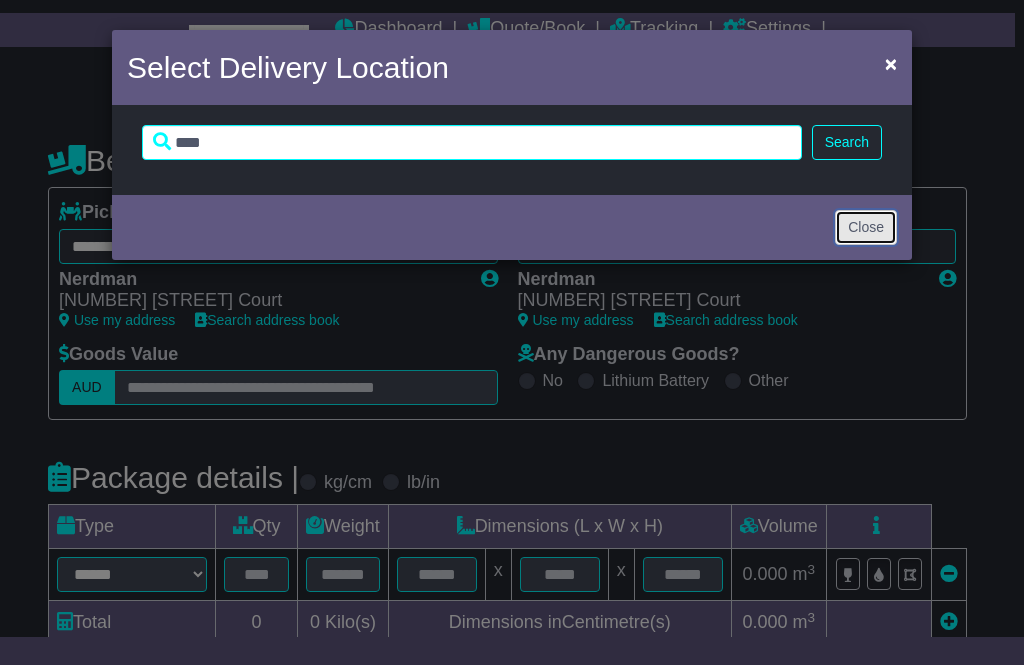 click on "Close" at bounding box center [866, 227] 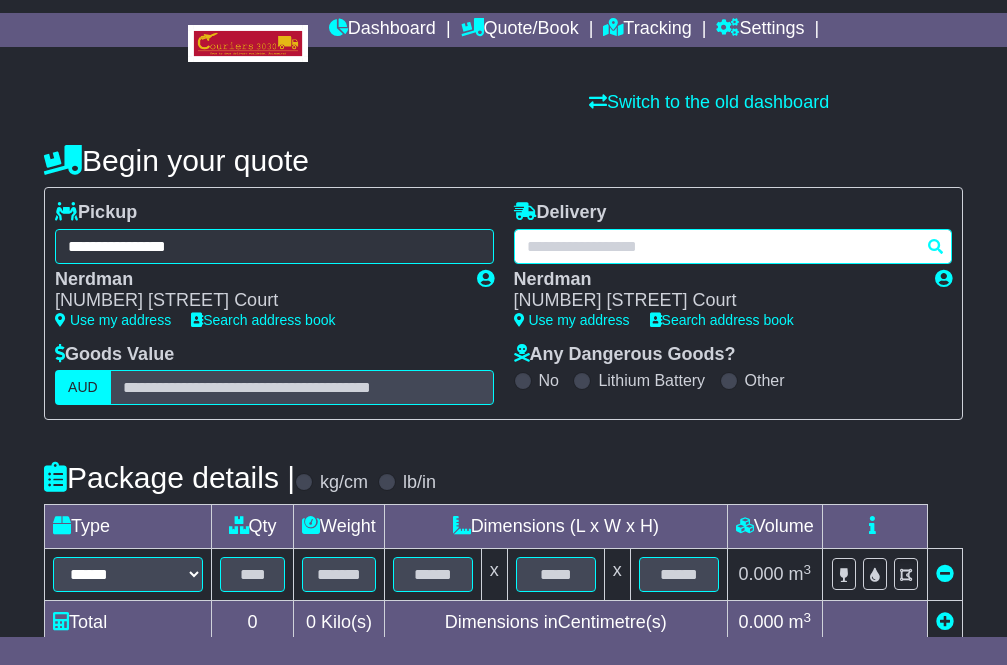 drag, startPoint x: 790, startPoint y: 277, endPoint x: 543, endPoint y: 272, distance: 247.0506 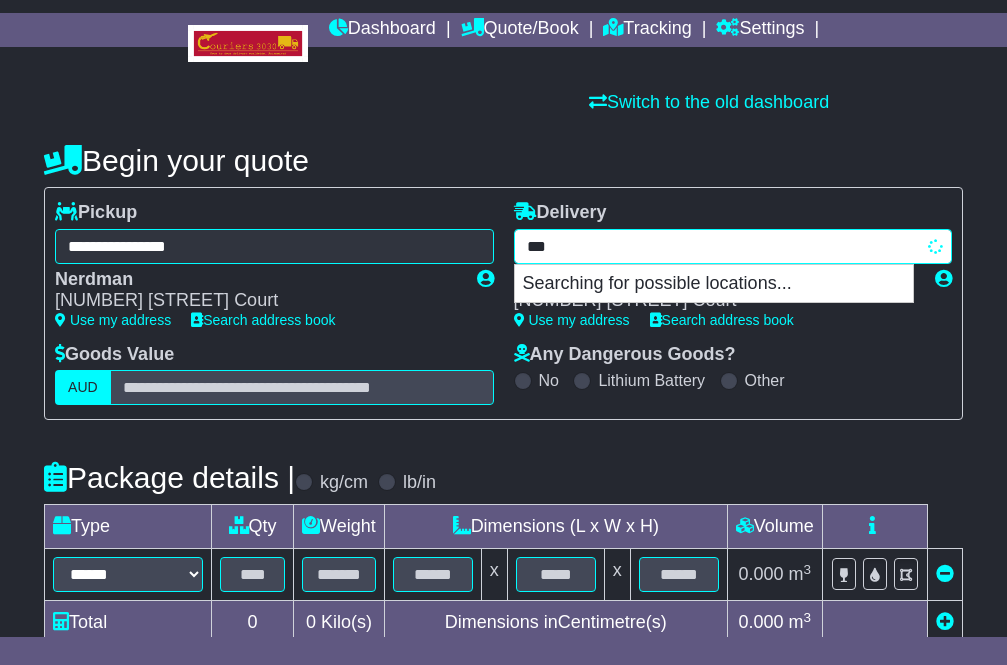 type on "****" 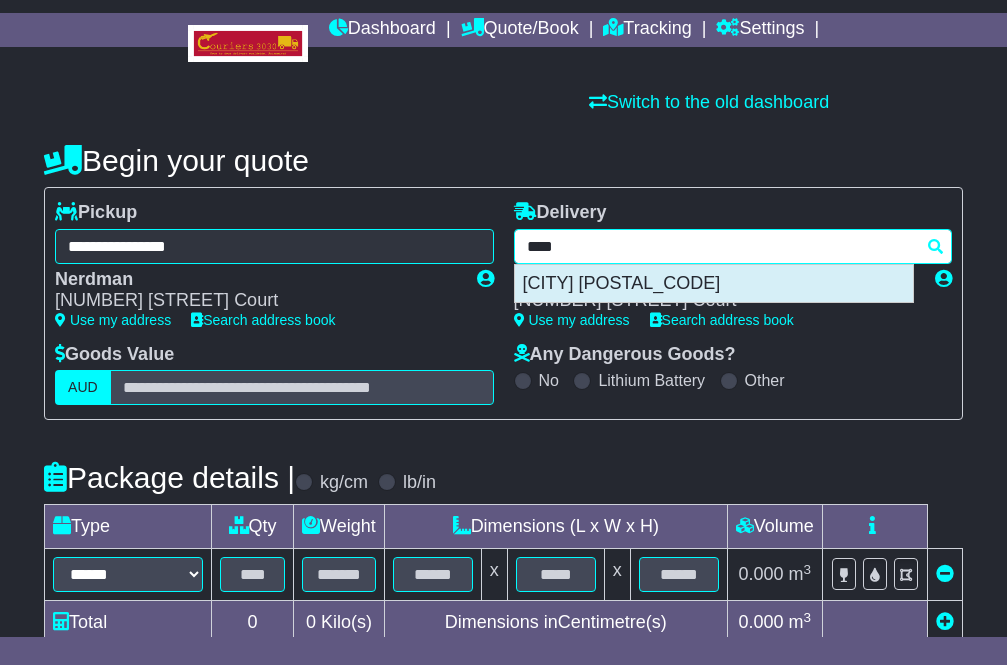 click on "[CITY] [POSTAL_CODE]" at bounding box center [714, 284] 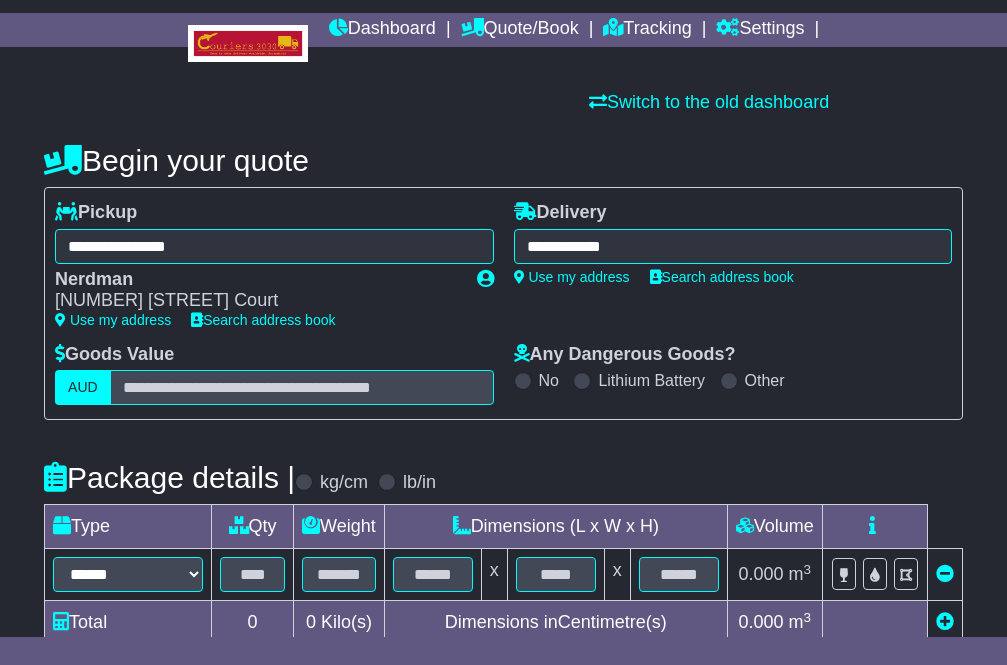 type on "**********" 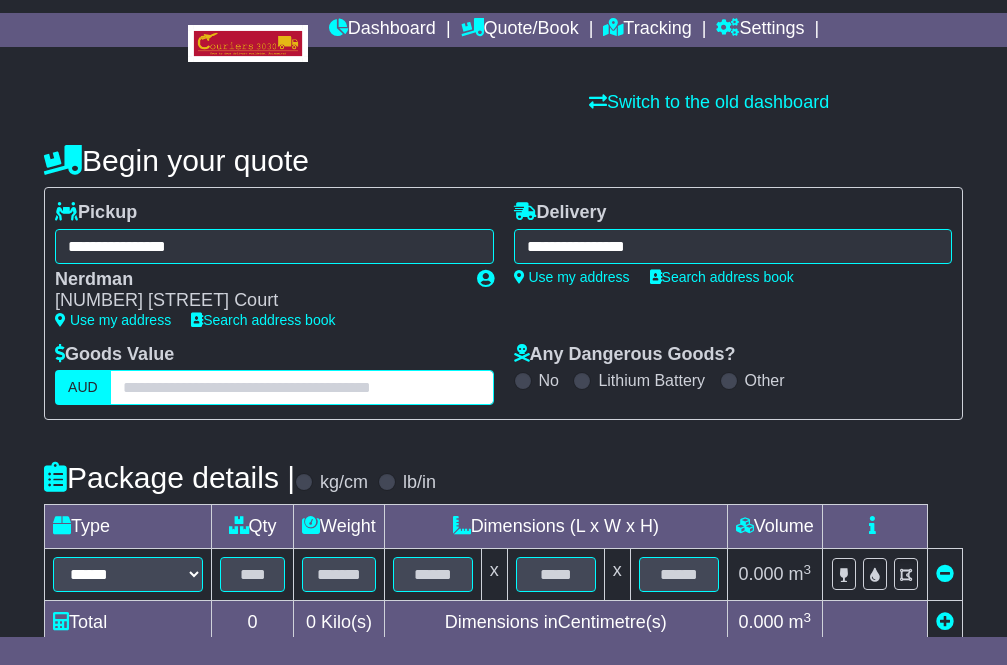 click at bounding box center (302, 387) 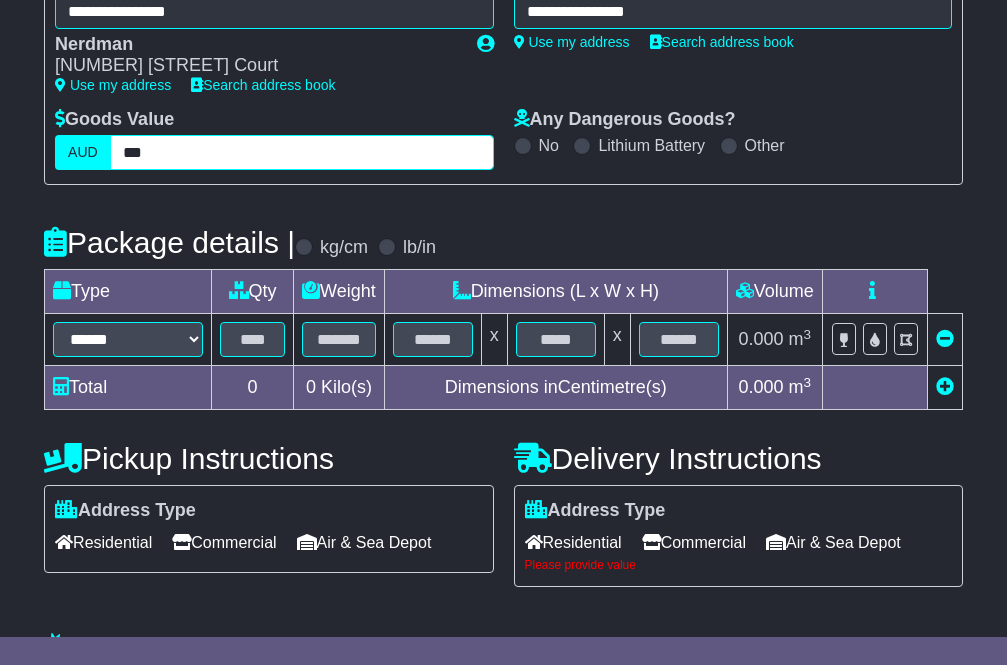 scroll, scrollTop: 333, scrollLeft: 0, axis: vertical 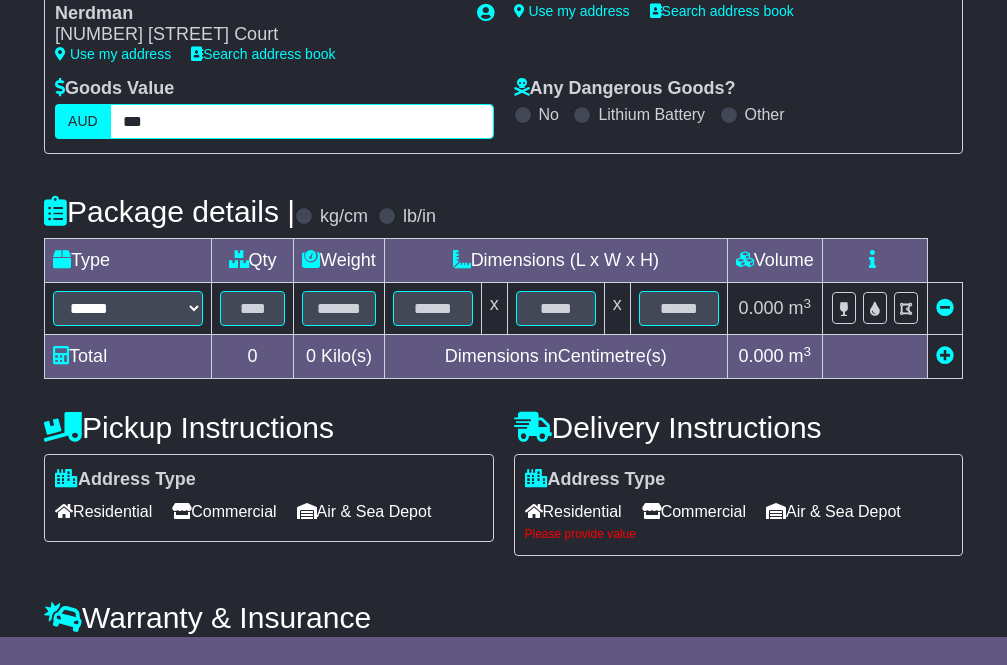 type on "***" 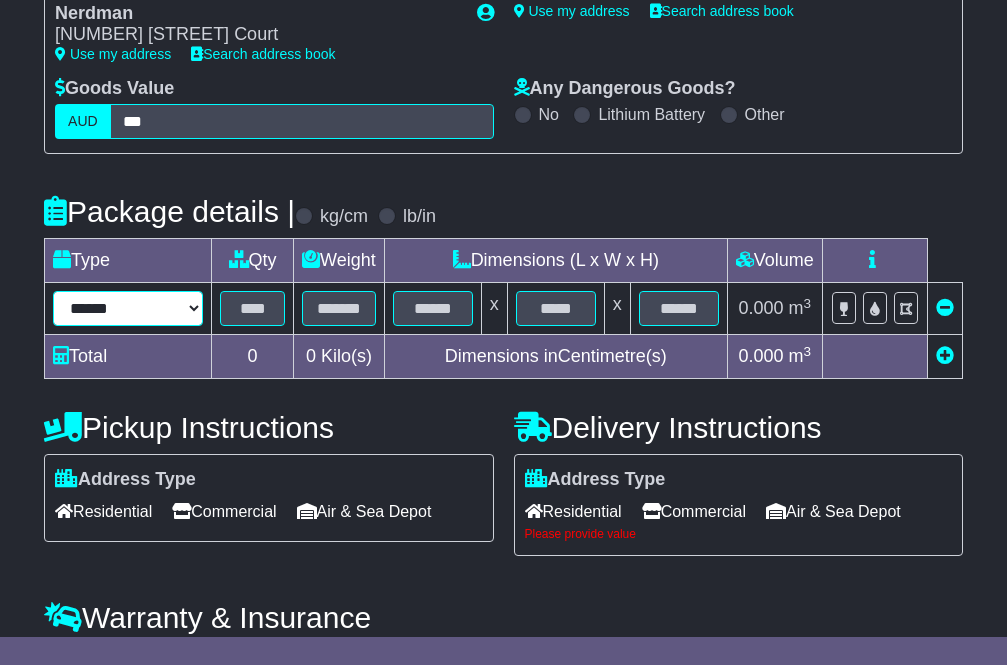 click on "****** ****** *** ******** ***** **** **** ****** *** *******" at bounding box center (128, 308) 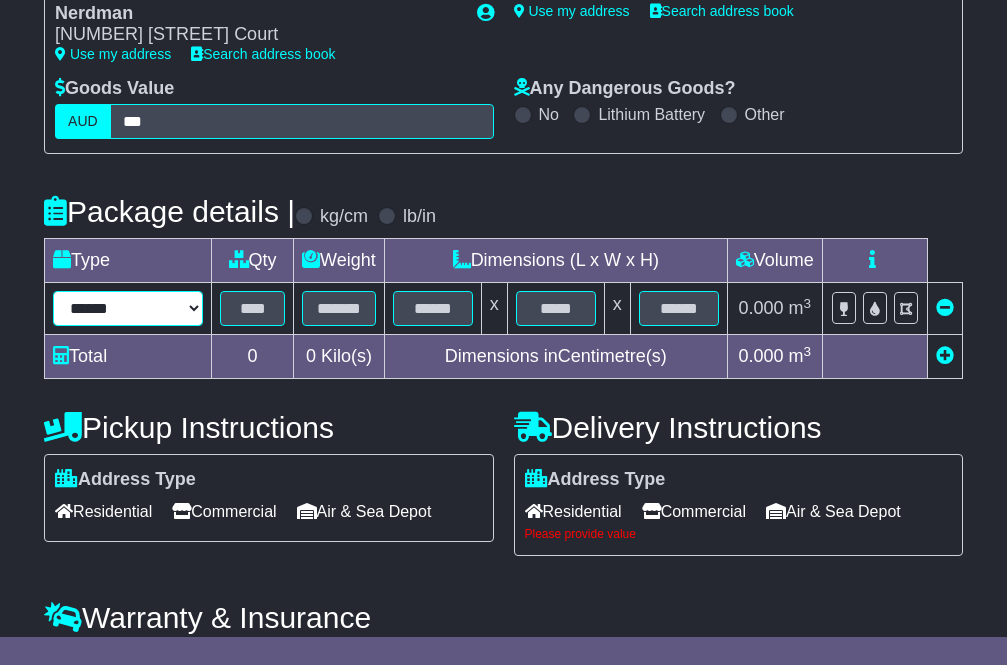 select on "*****" 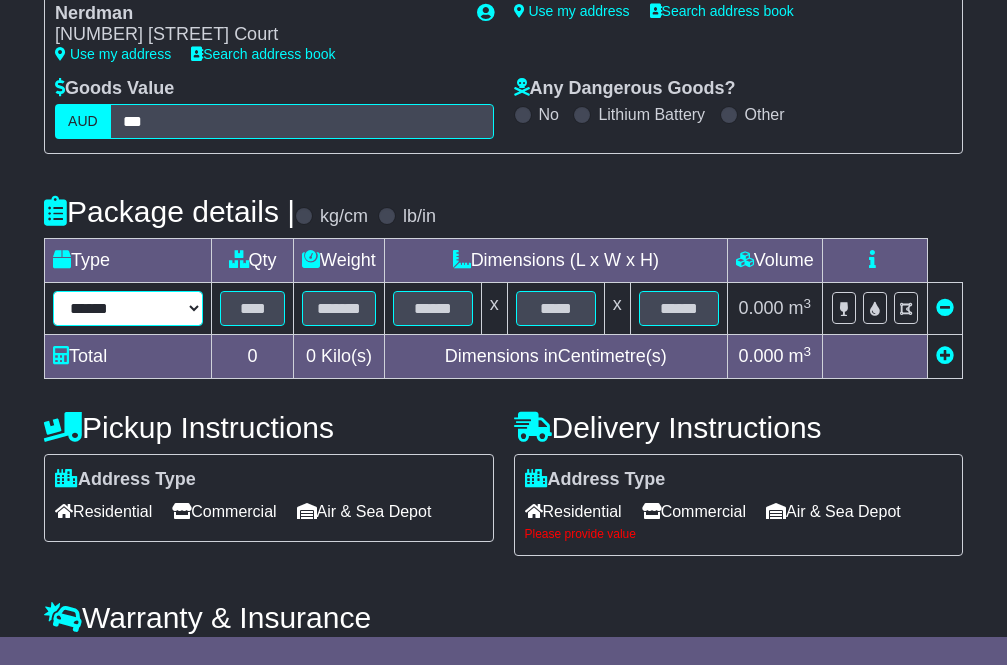 click on "****** ****** *** ******** ***** **** **** ****** *** *******" at bounding box center (128, 308) 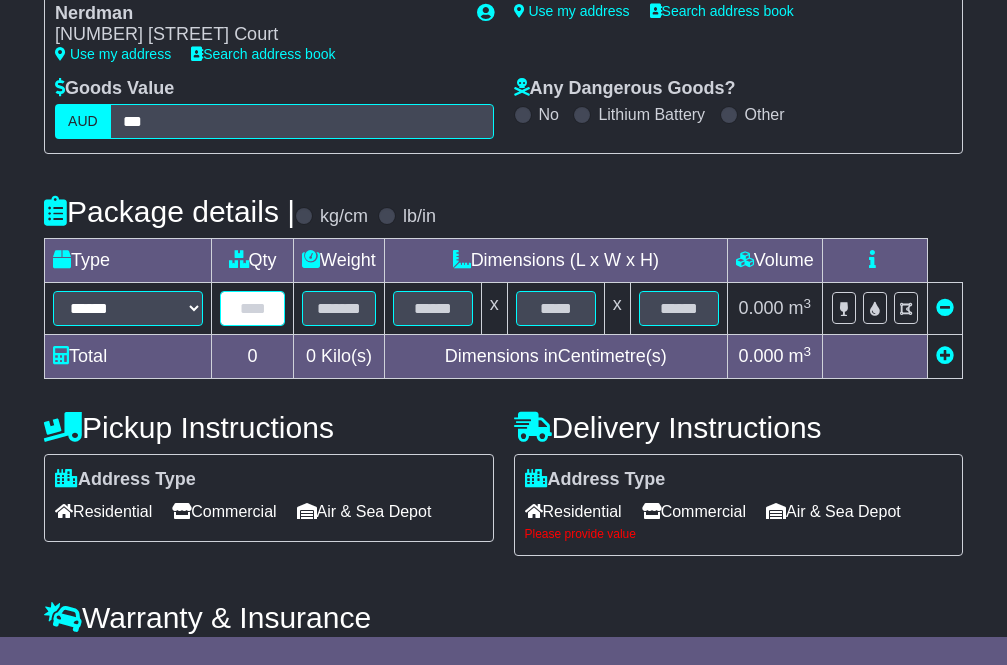 click at bounding box center (252, 308) 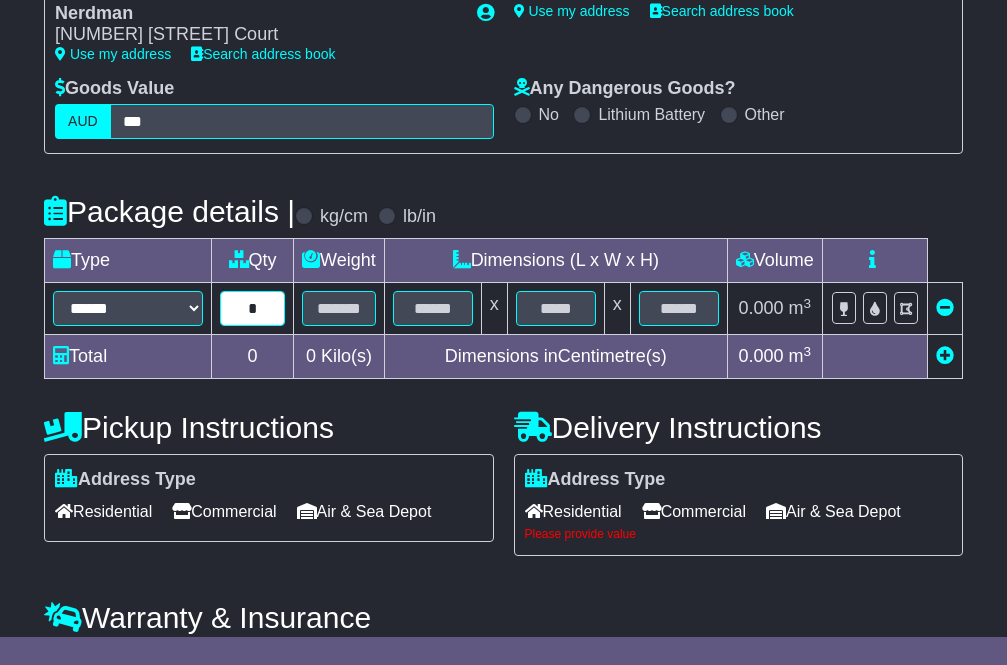 type on "*" 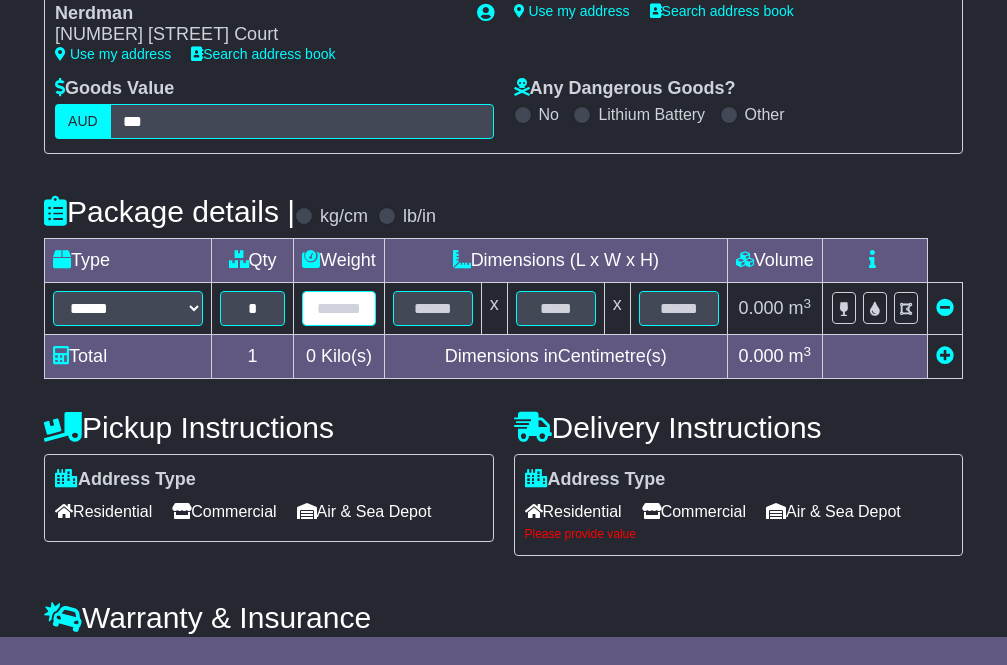 click at bounding box center (339, 308) 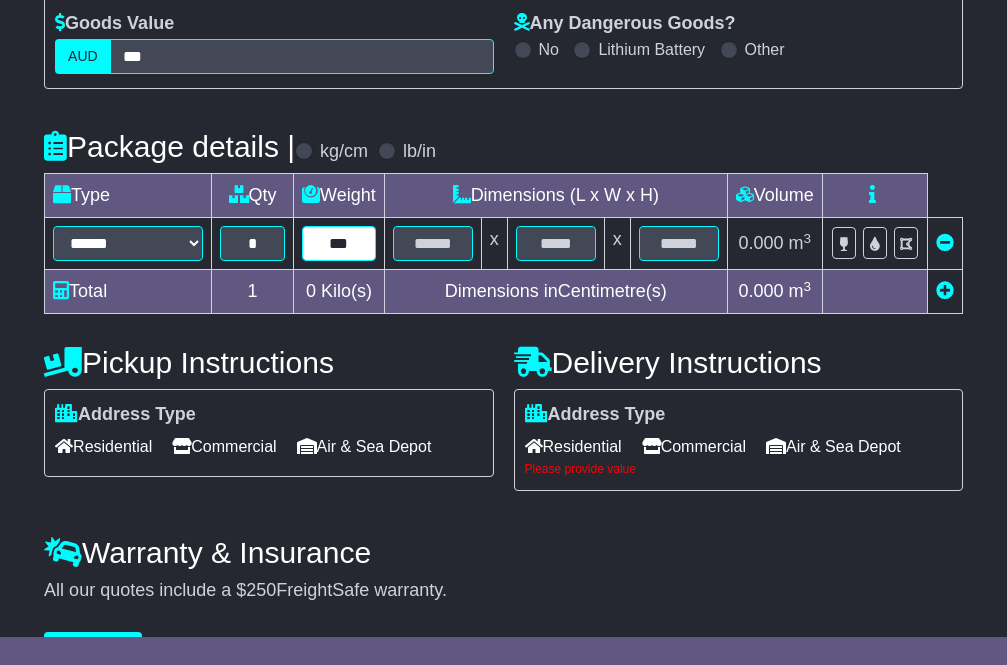 scroll, scrollTop: 400, scrollLeft: 0, axis: vertical 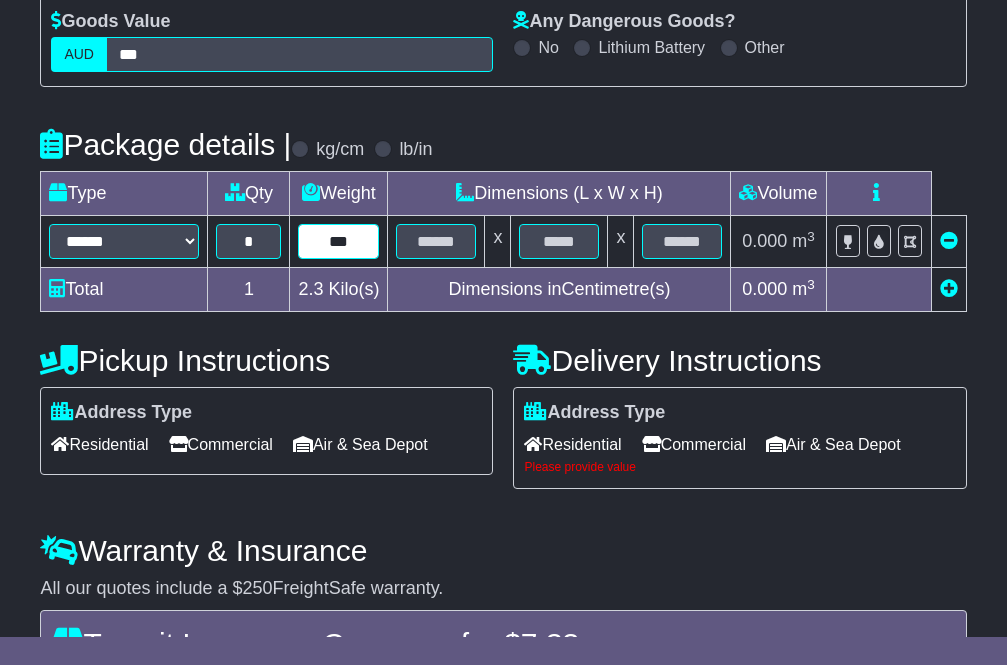 click on "***" at bounding box center [338, 241] 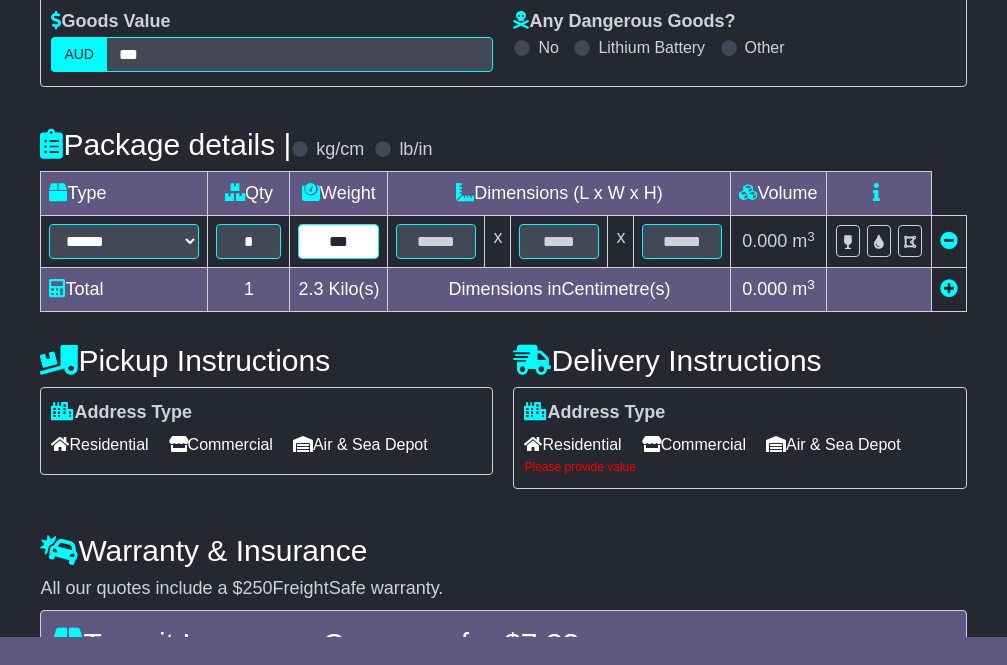 type on "***" 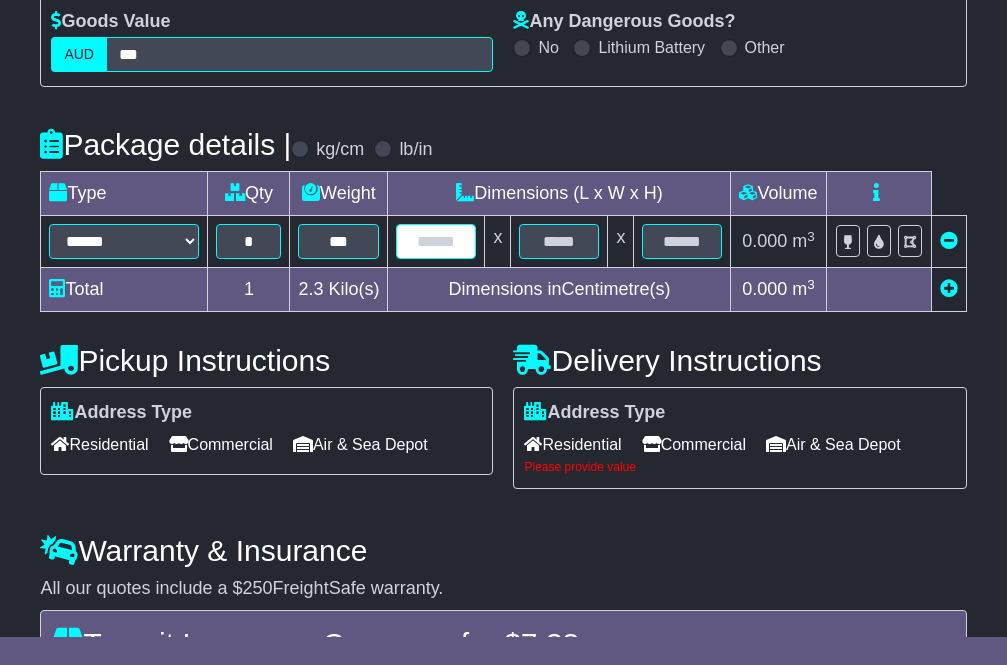 click at bounding box center (436, 241) 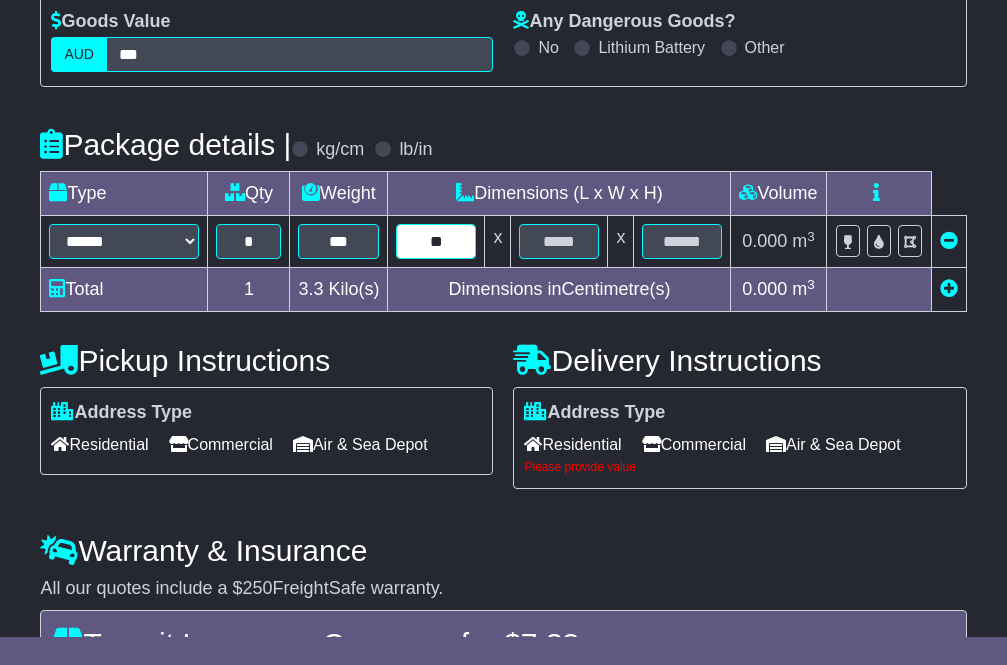 type on "**" 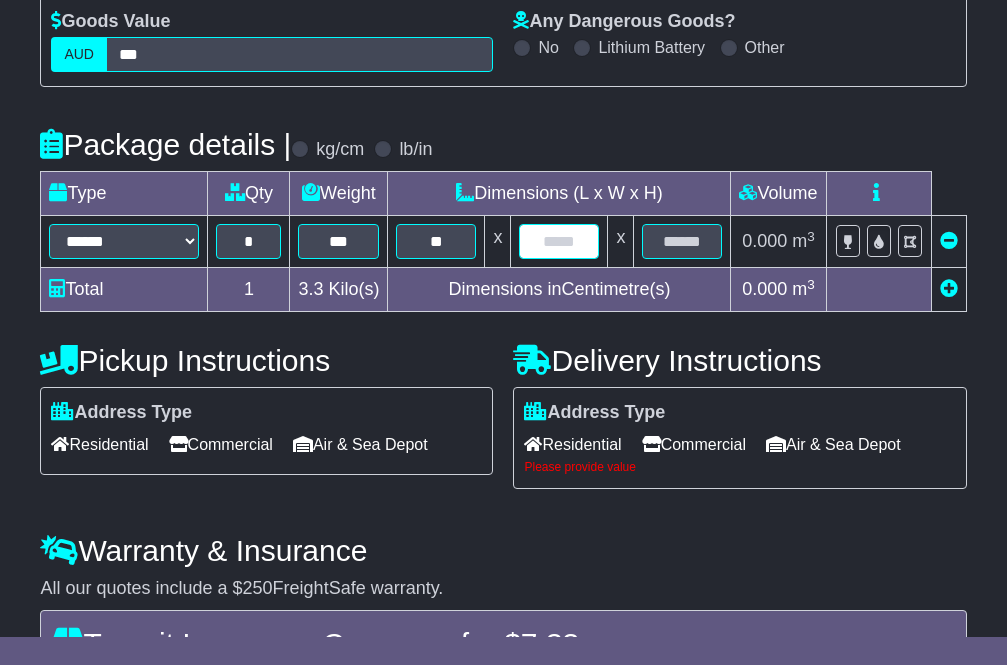 click at bounding box center (559, 241) 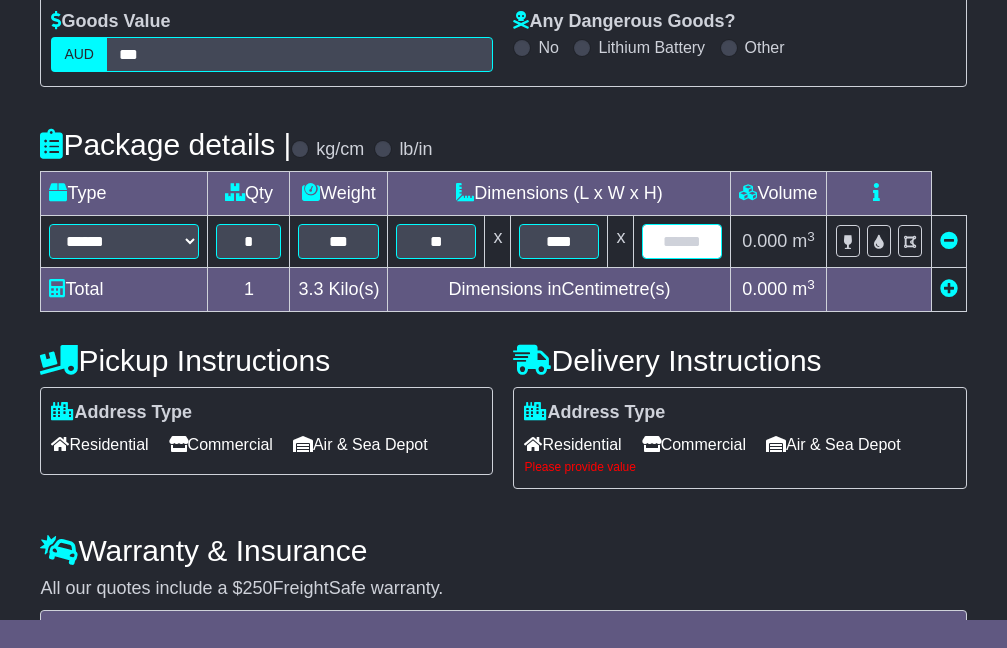 click on "****** ****** *** ******** ***** **** **** ****** *** *******
*
***
**
x
****
x
0.000
m 3
ft 3" at bounding box center (503, 242) 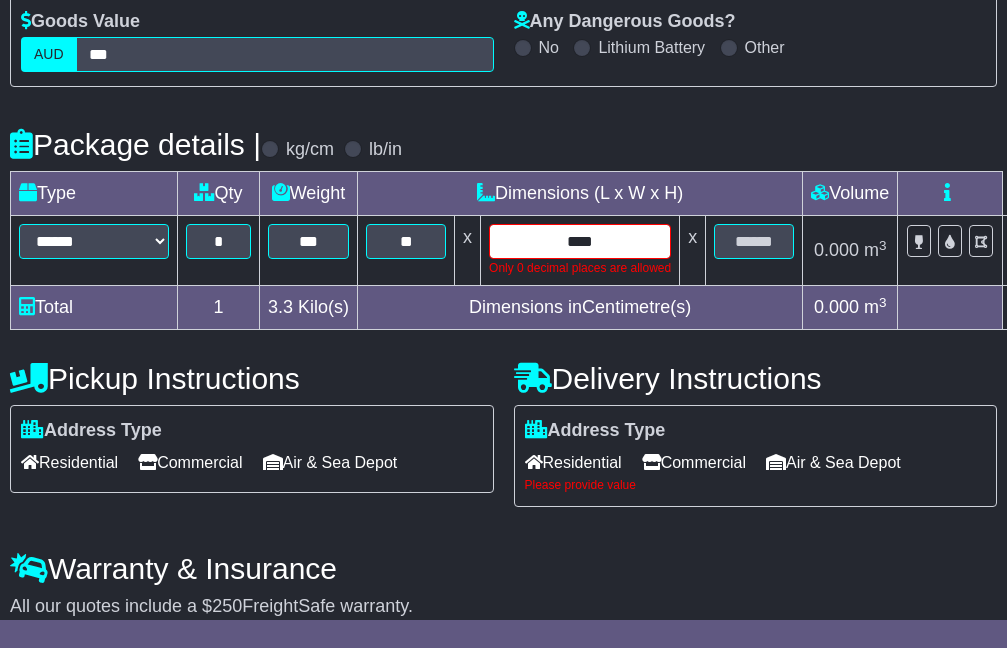 drag, startPoint x: 605, startPoint y: 275, endPoint x: 527, endPoint y: 272, distance: 78.05767 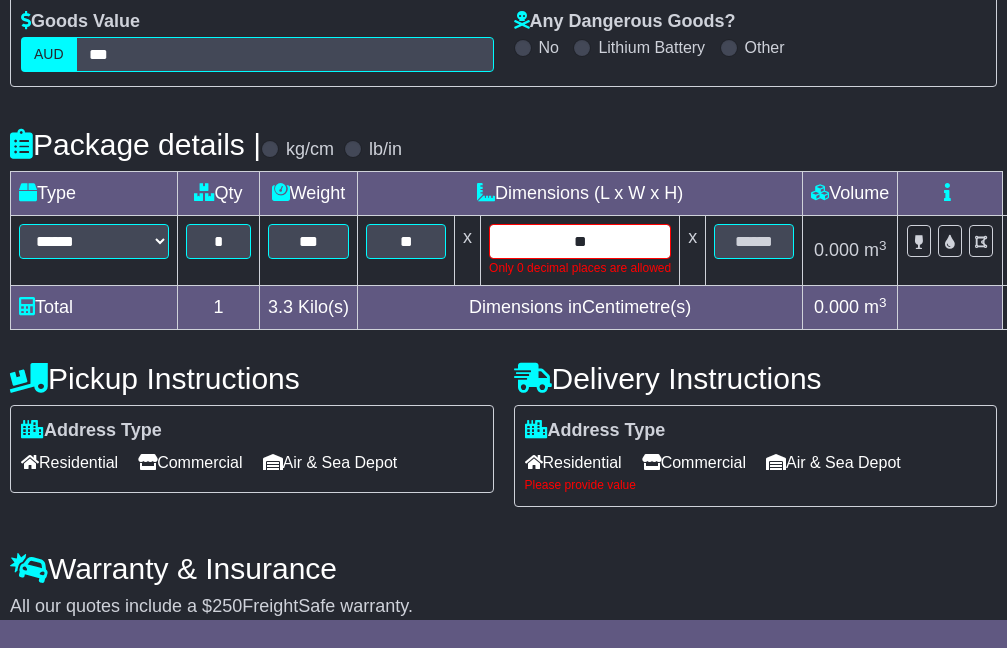 type on "**" 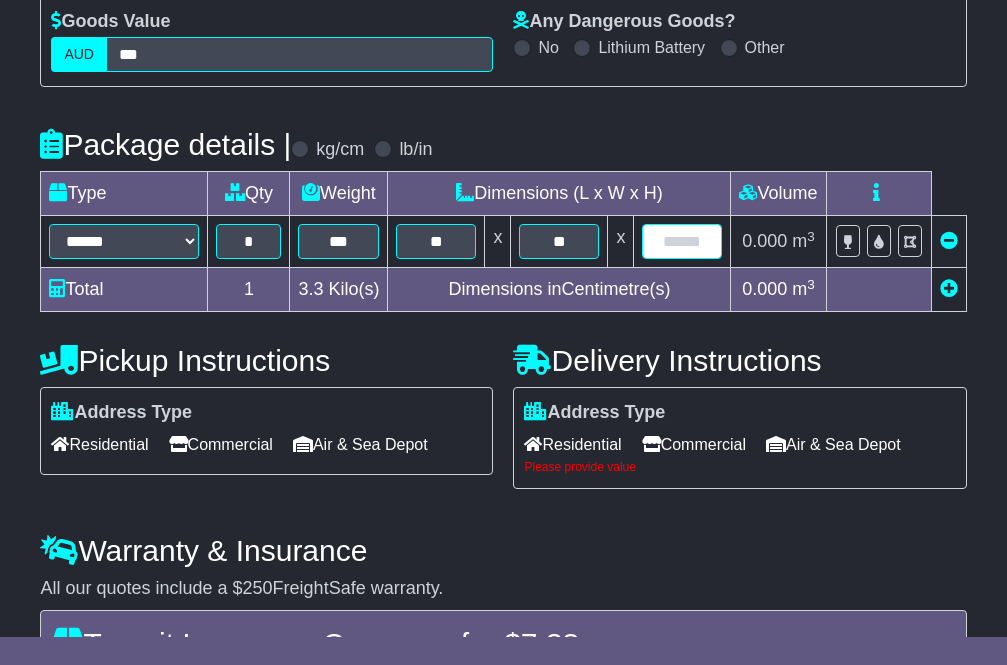 click on "****** ****** *** ******** ***** **** **** ****** *** *******
*
***
**
x
**
x
0.000
m 3
ft 3" at bounding box center [503, 242] 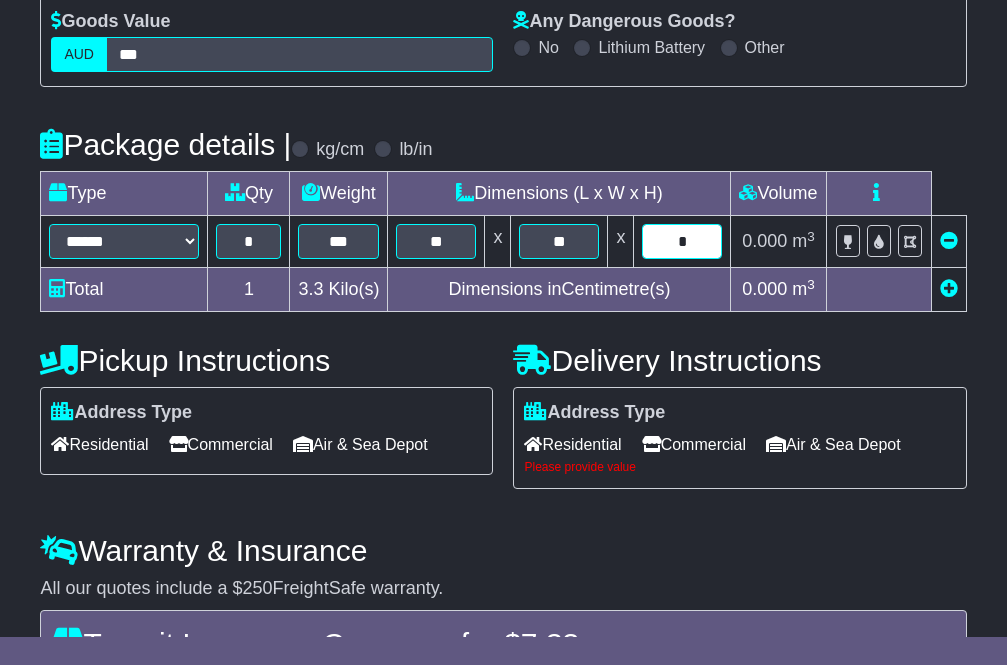 type on "*" 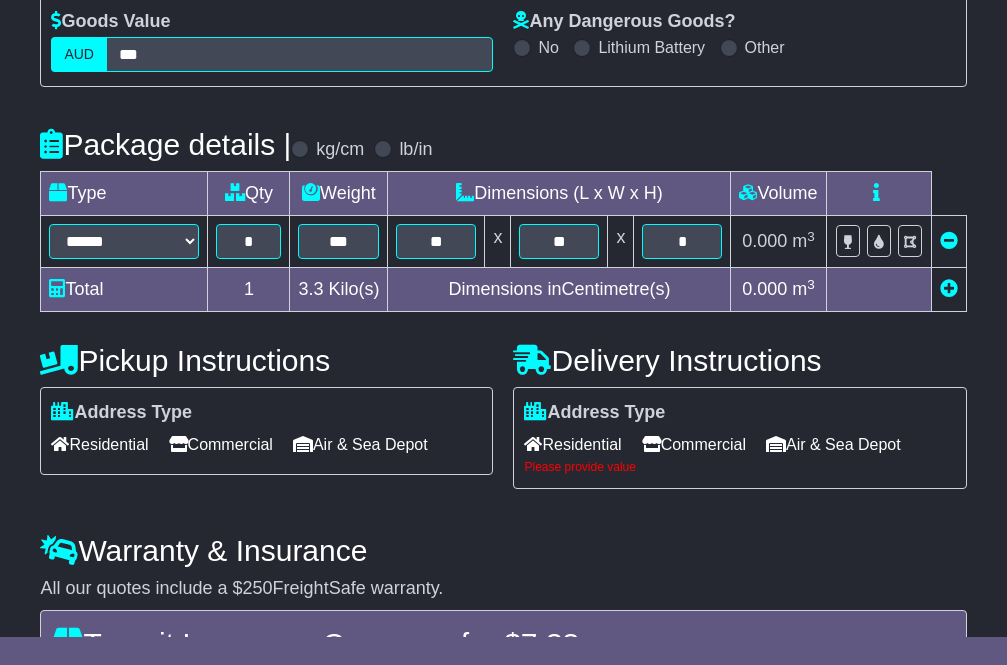 scroll, scrollTop: 701, scrollLeft: 0, axis: vertical 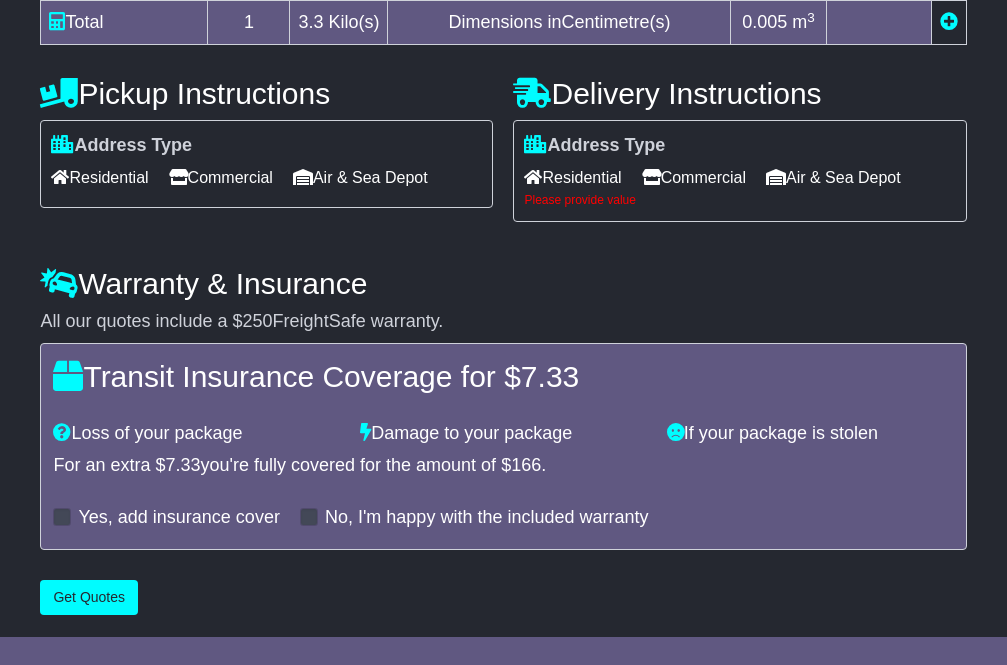 click on "Residential" at bounding box center [572, 177] 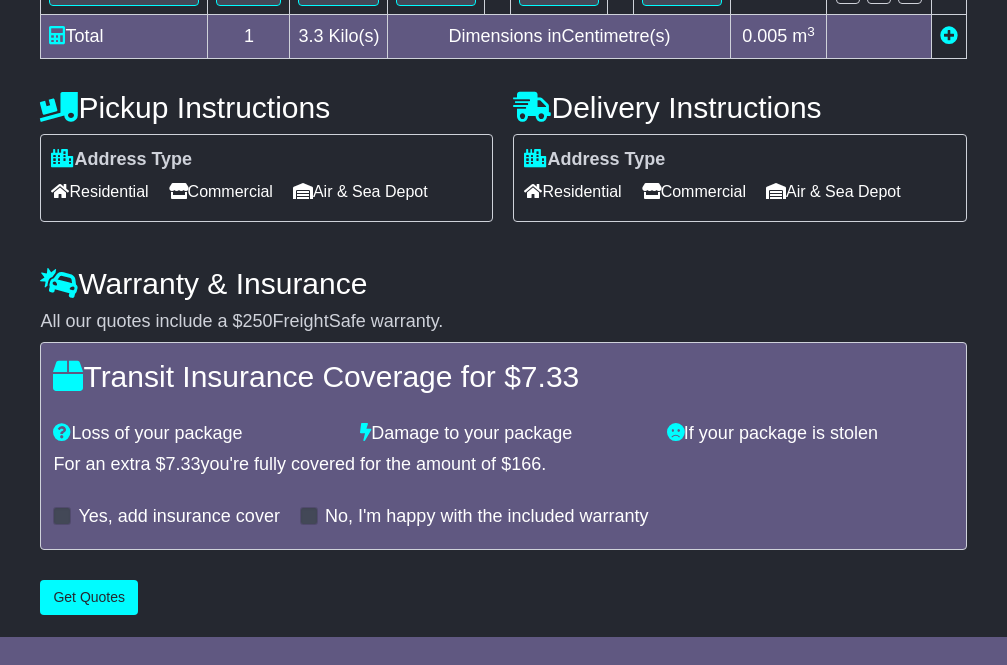scroll, scrollTop: 689, scrollLeft: 0, axis: vertical 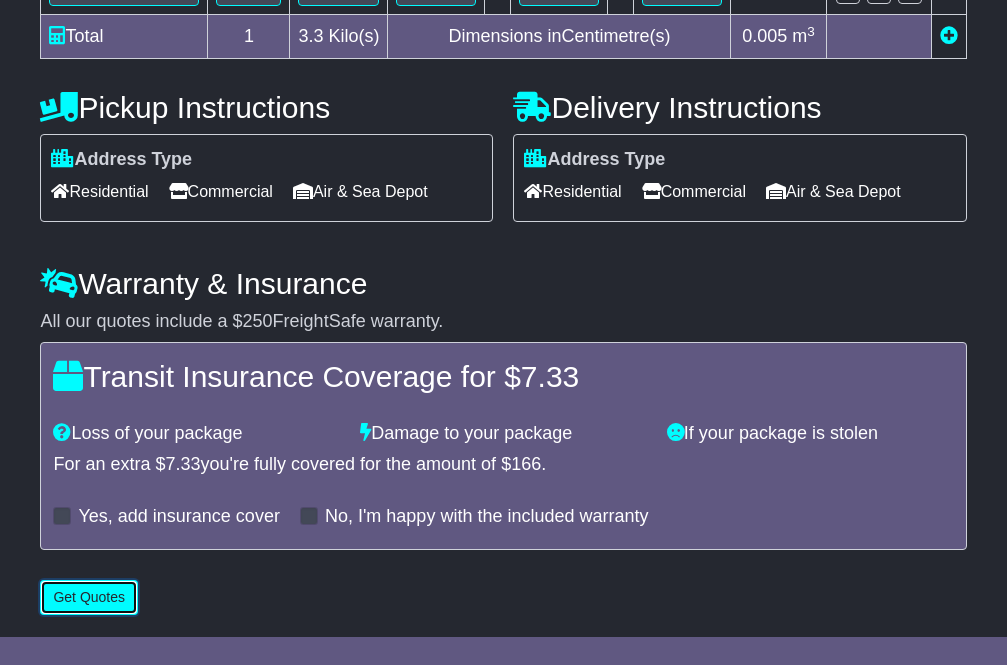 click on "Get Quotes" at bounding box center [89, 597] 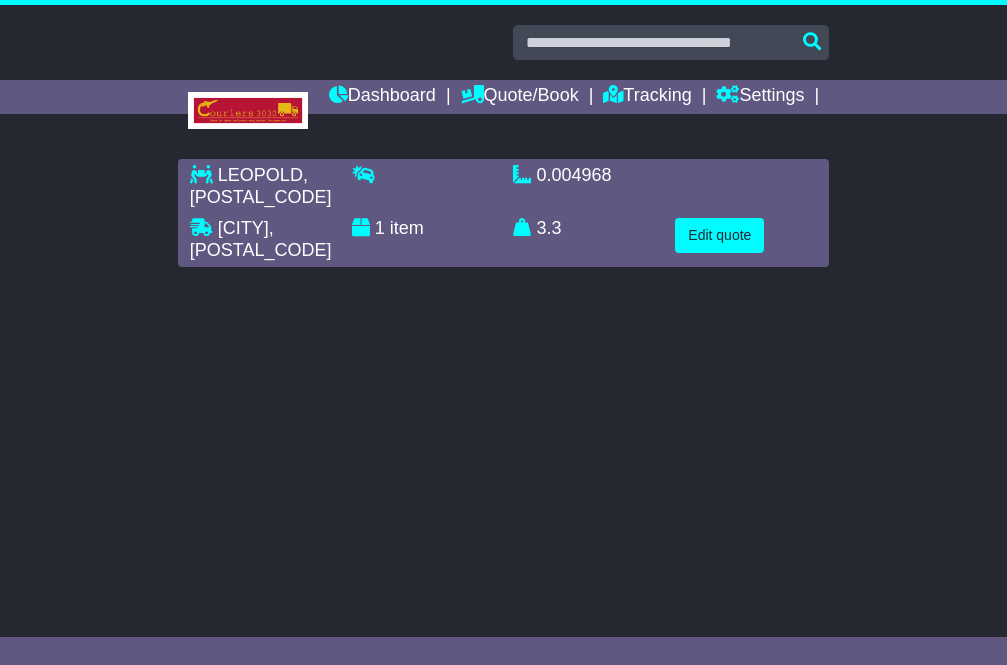 scroll, scrollTop: 0, scrollLeft: 0, axis: both 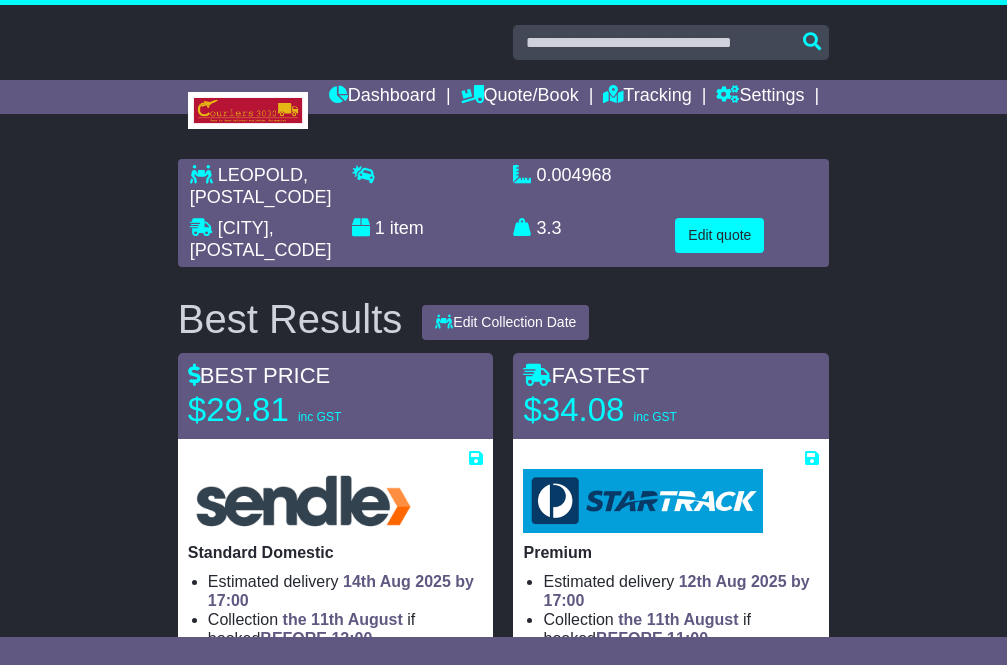 click on "[CITY] , [POSTAL_CODE]" at bounding box center [503, 1408] 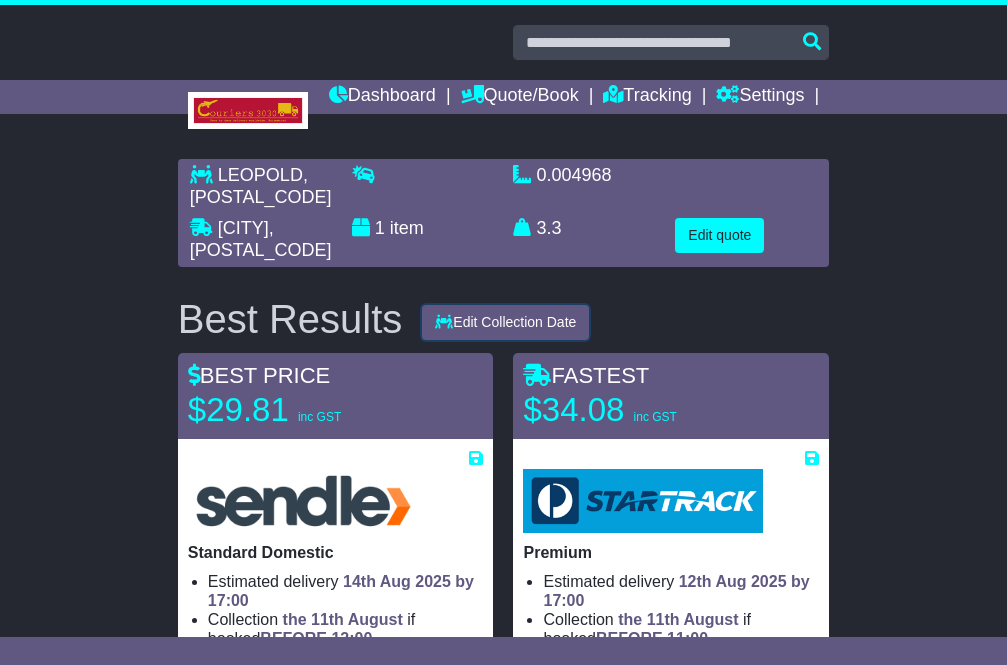 click on "Edit Collection Date" at bounding box center [505, 322] 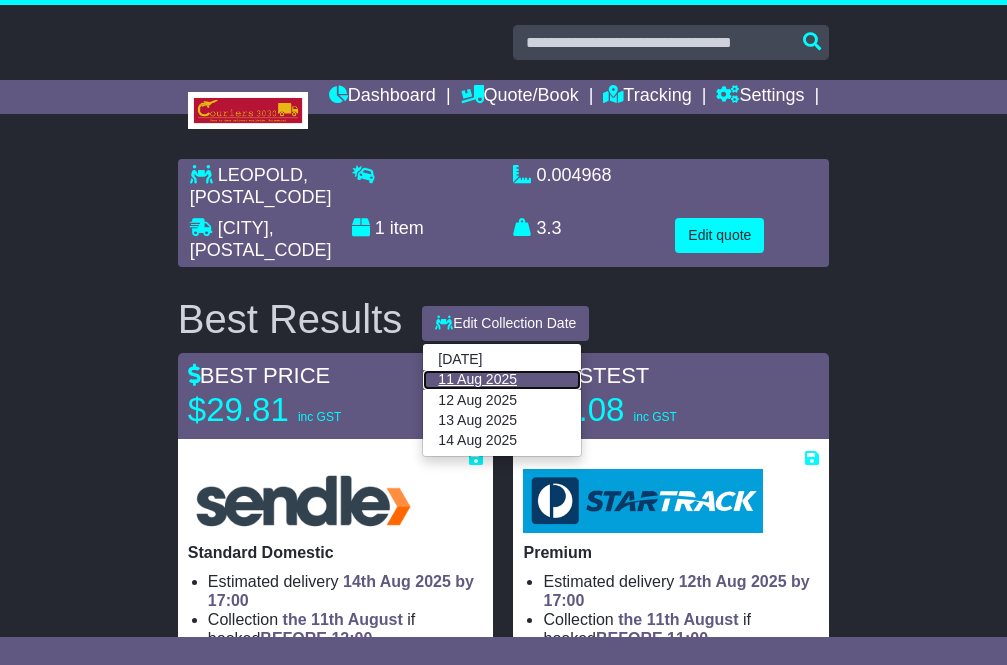 click on "11 Aug 2025" at bounding box center (502, 380) 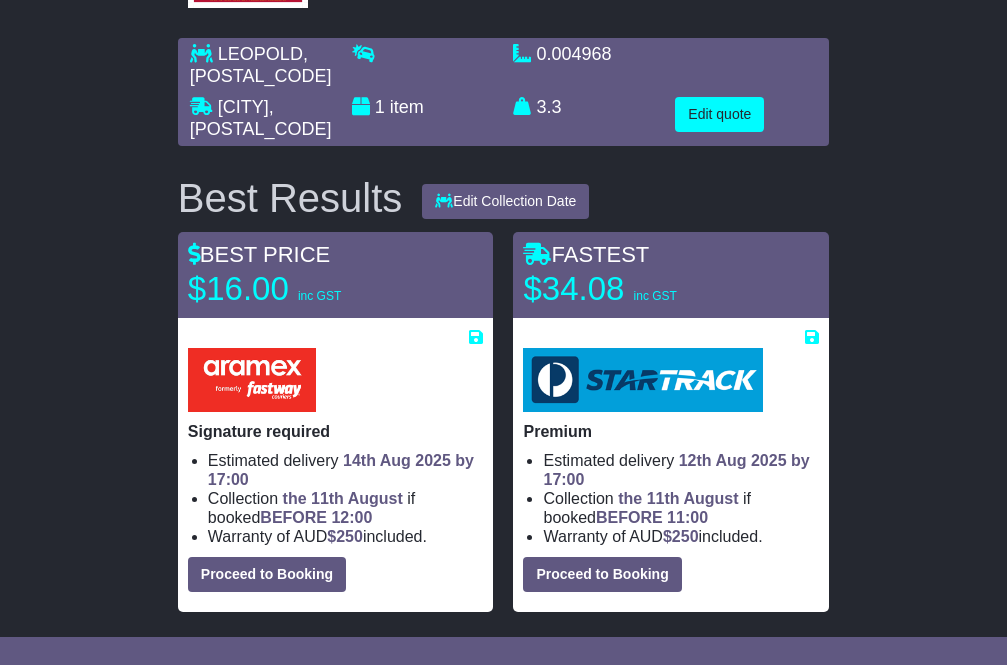 scroll, scrollTop: 133, scrollLeft: 0, axis: vertical 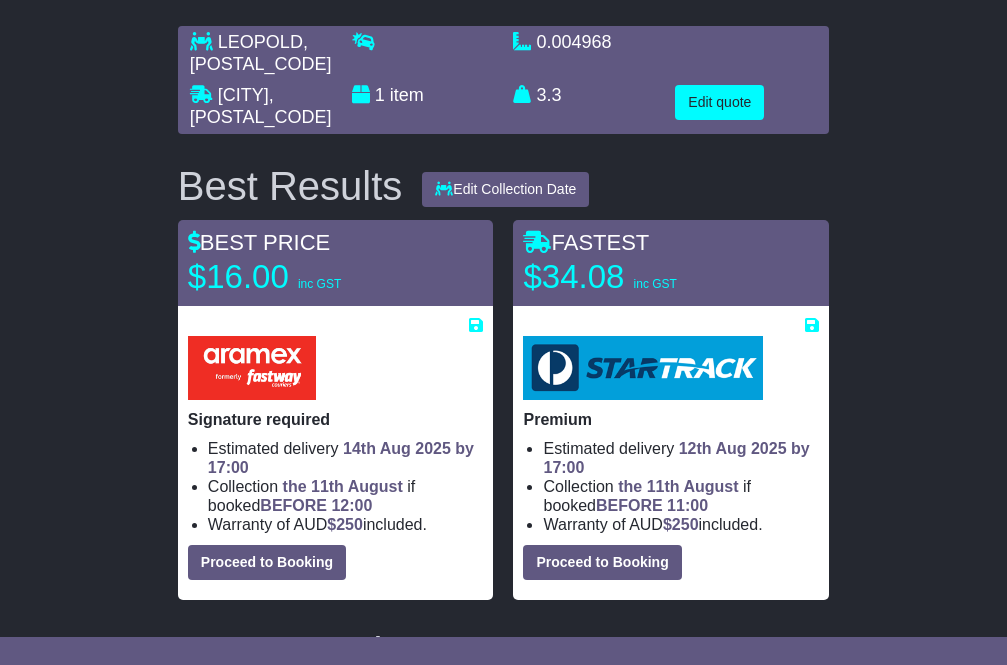 click on "[CITY] , [POSTAL_CODE]" at bounding box center (503, 1526) 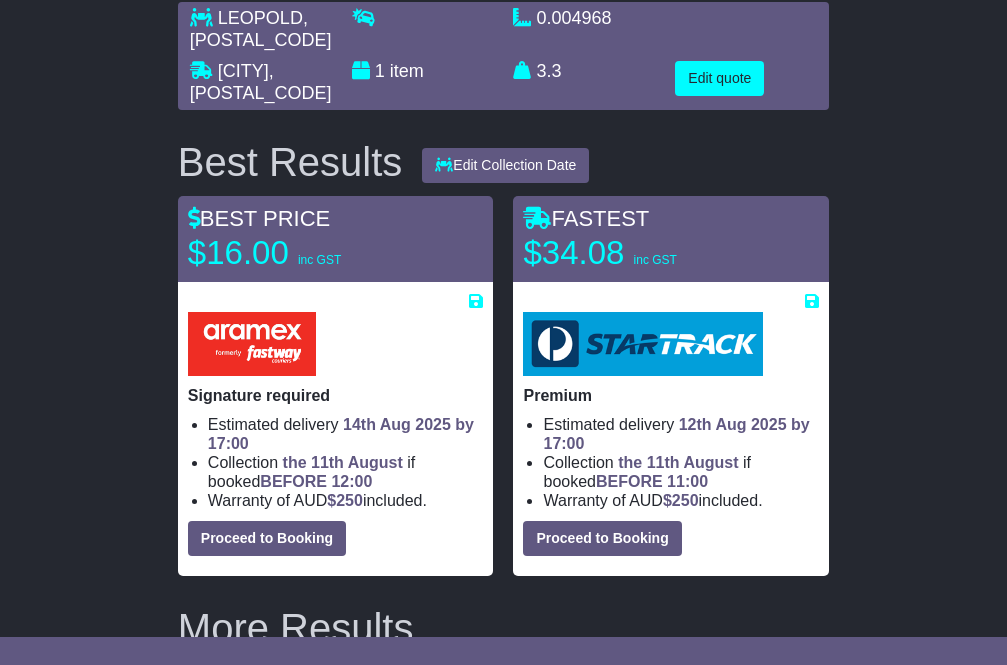 scroll, scrollTop: 133, scrollLeft: 0, axis: vertical 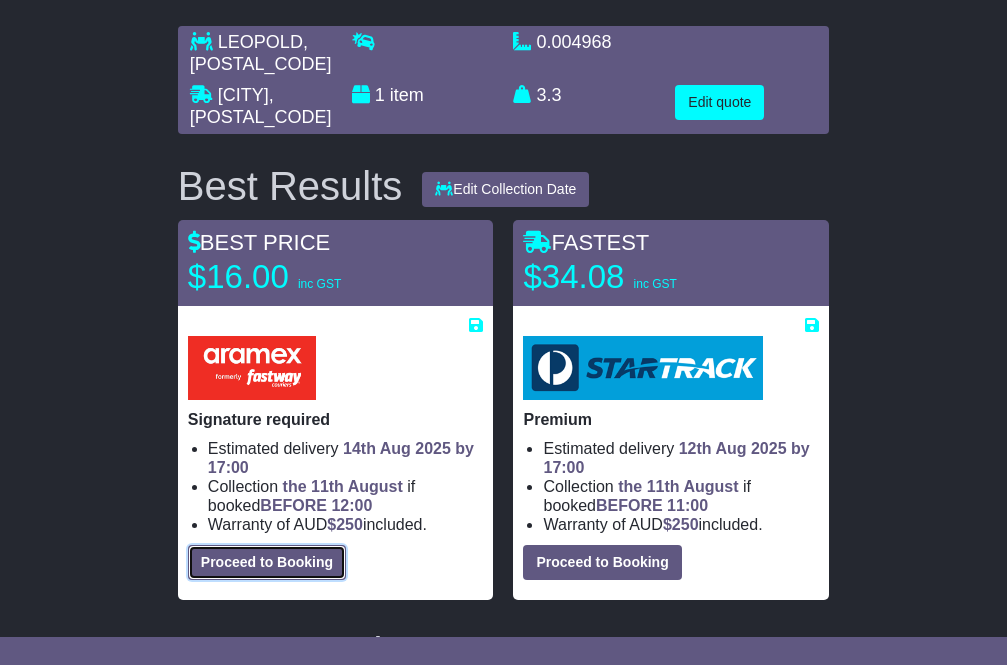 click on "Proceed to Booking" at bounding box center [267, 562] 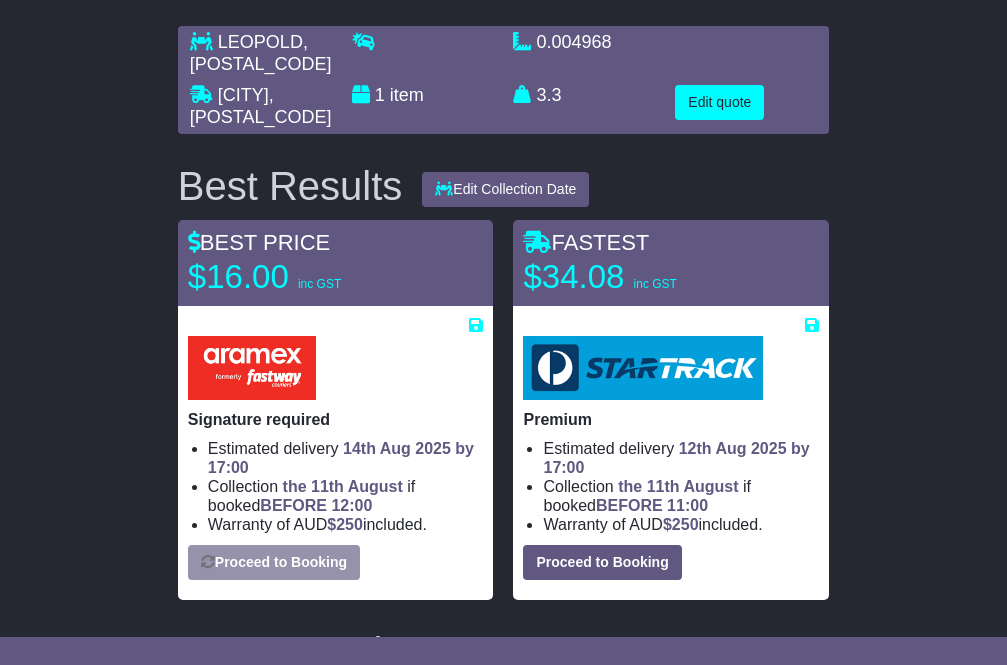 select on "**********" 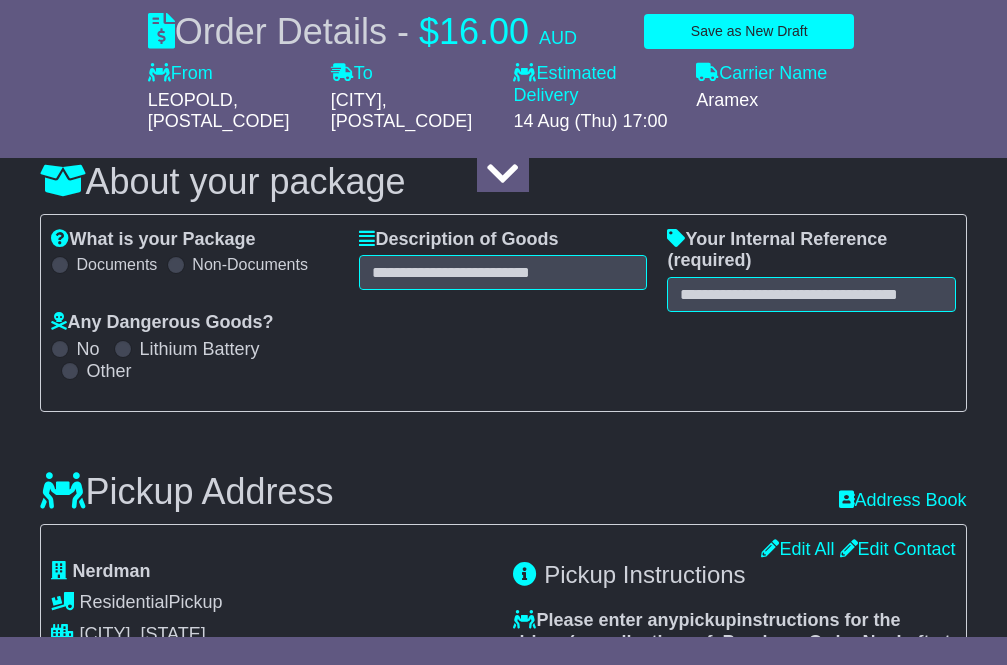 scroll, scrollTop: 267, scrollLeft: 0, axis: vertical 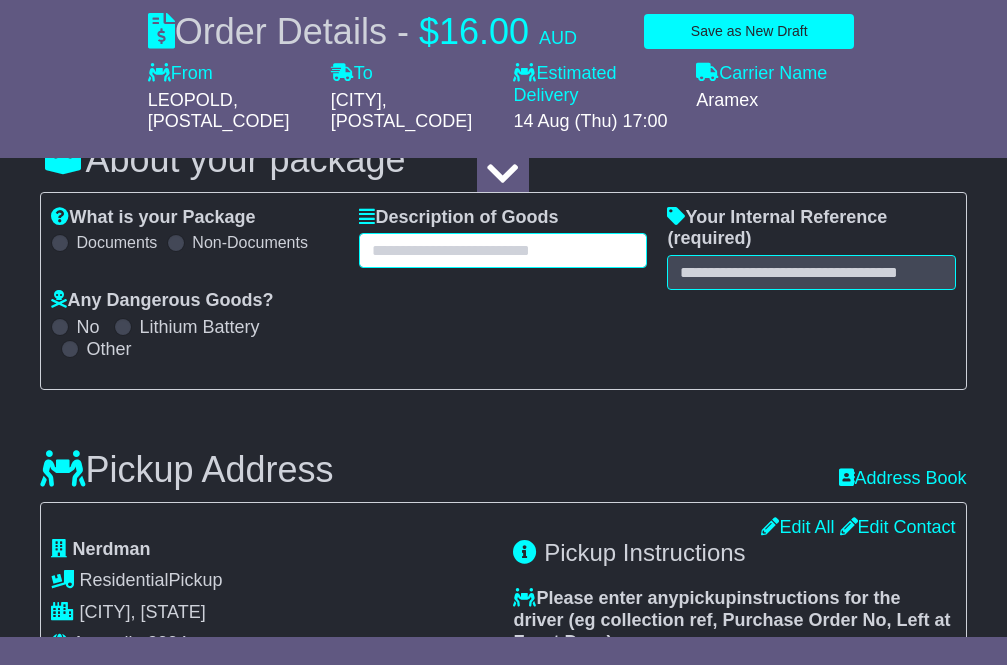 click at bounding box center [503, 250] 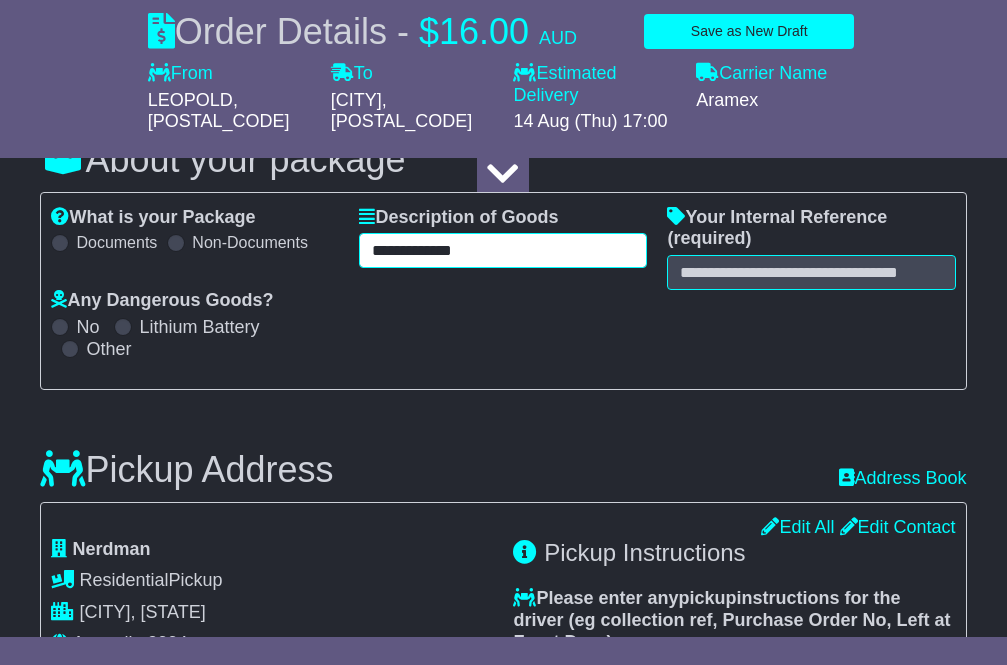 type on "**********" 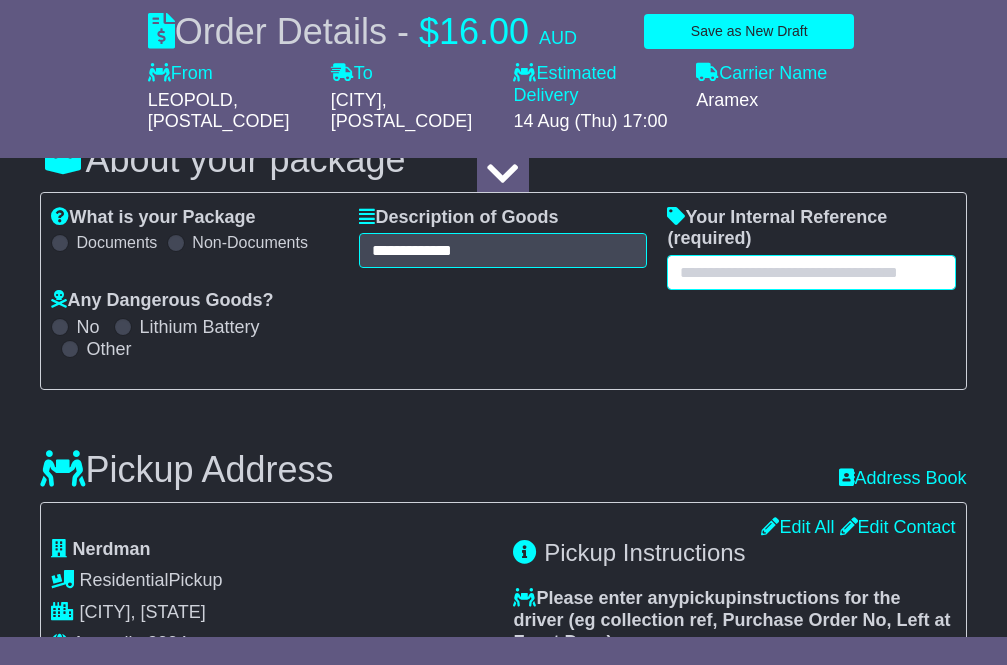 click at bounding box center (811, 272) 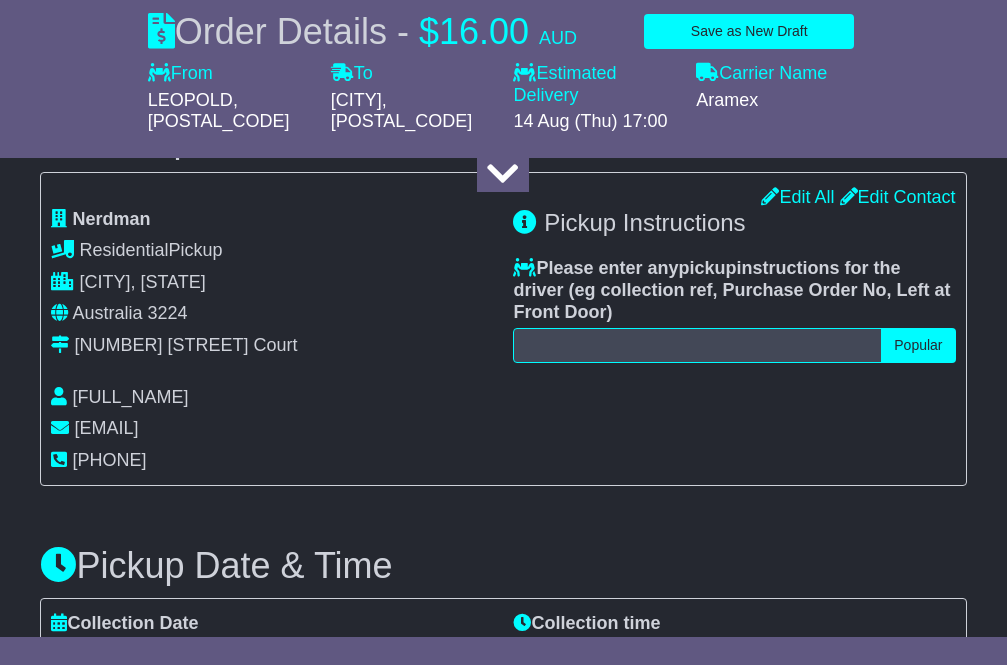 scroll, scrollTop: 600, scrollLeft: 0, axis: vertical 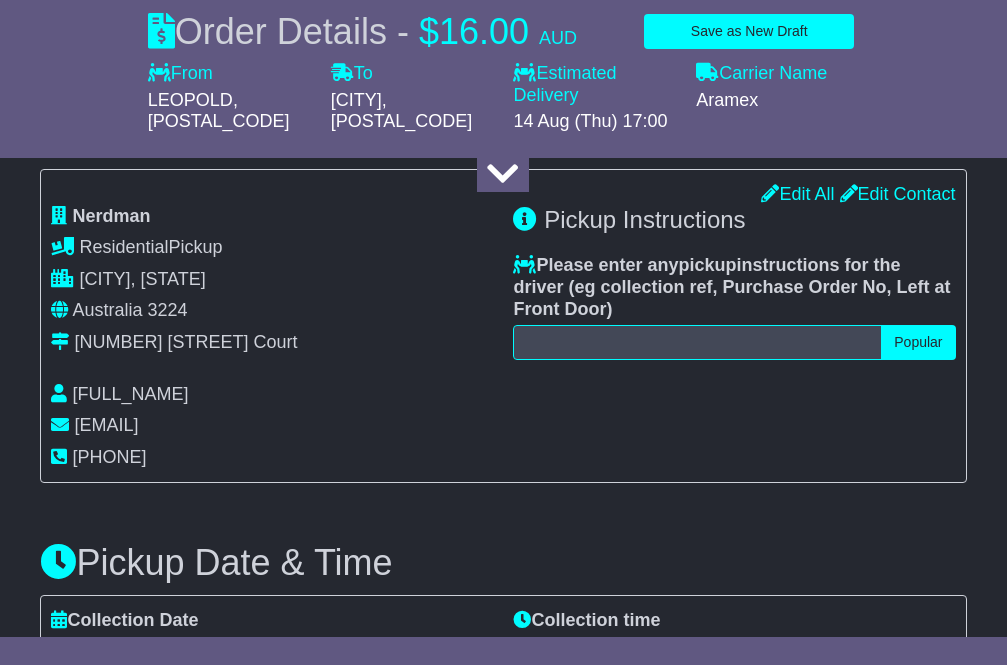 type on "*********" 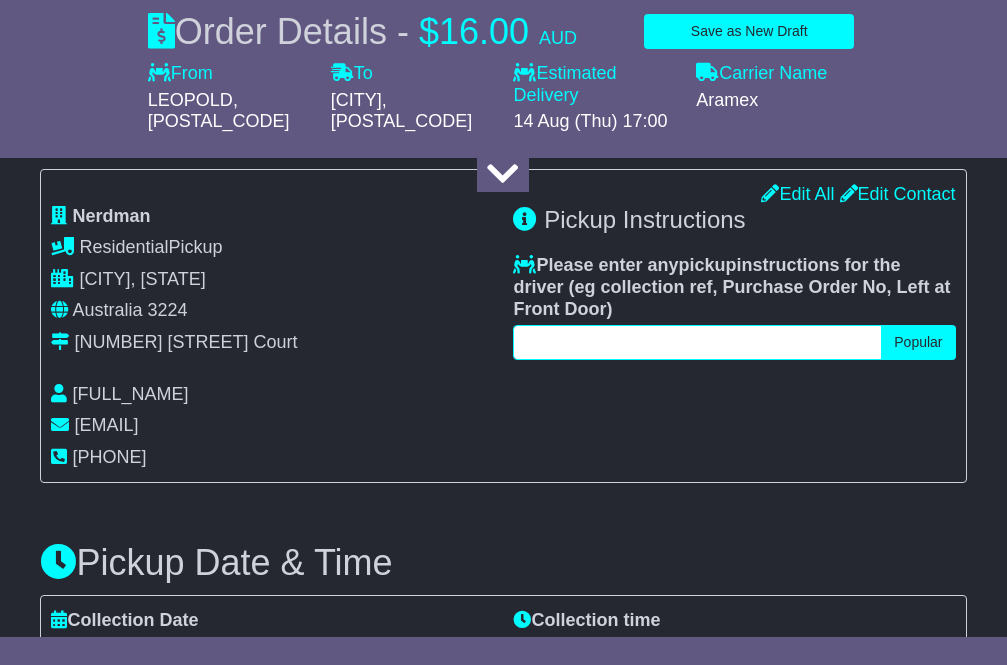 click at bounding box center (697, 342) 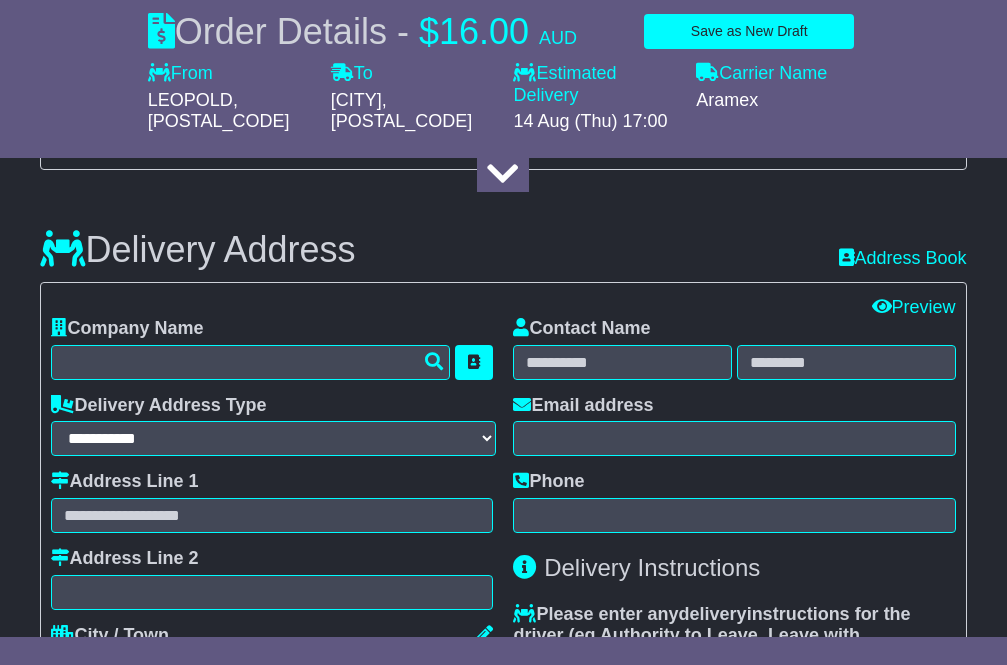 scroll, scrollTop: 1133, scrollLeft: 0, axis: vertical 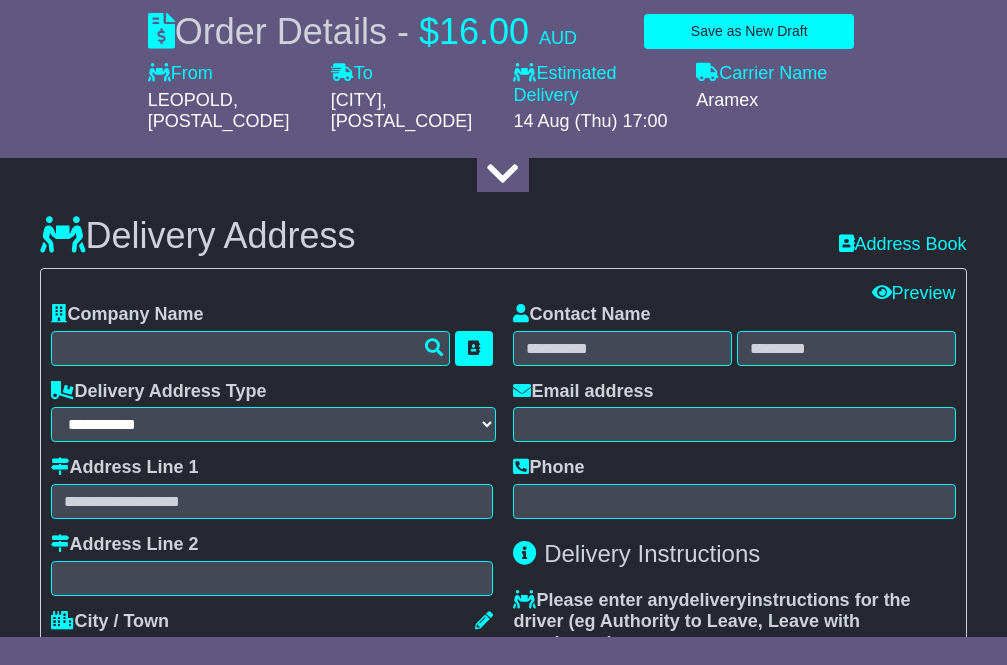 type on "**********" 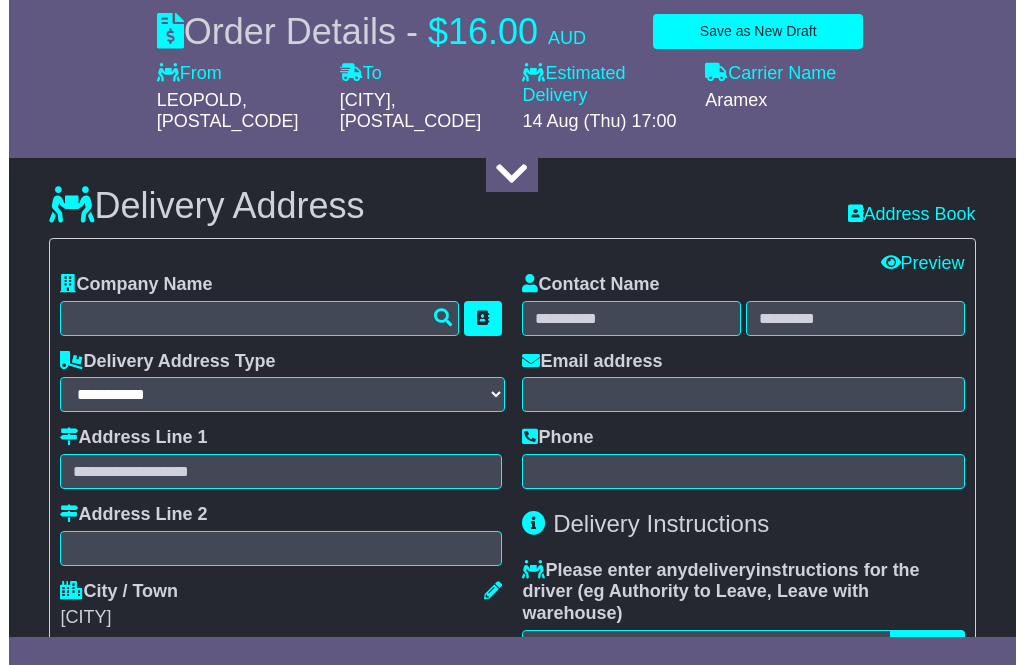 scroll, scrollTop: 1200, scrollLeft: 0, axis: vertical 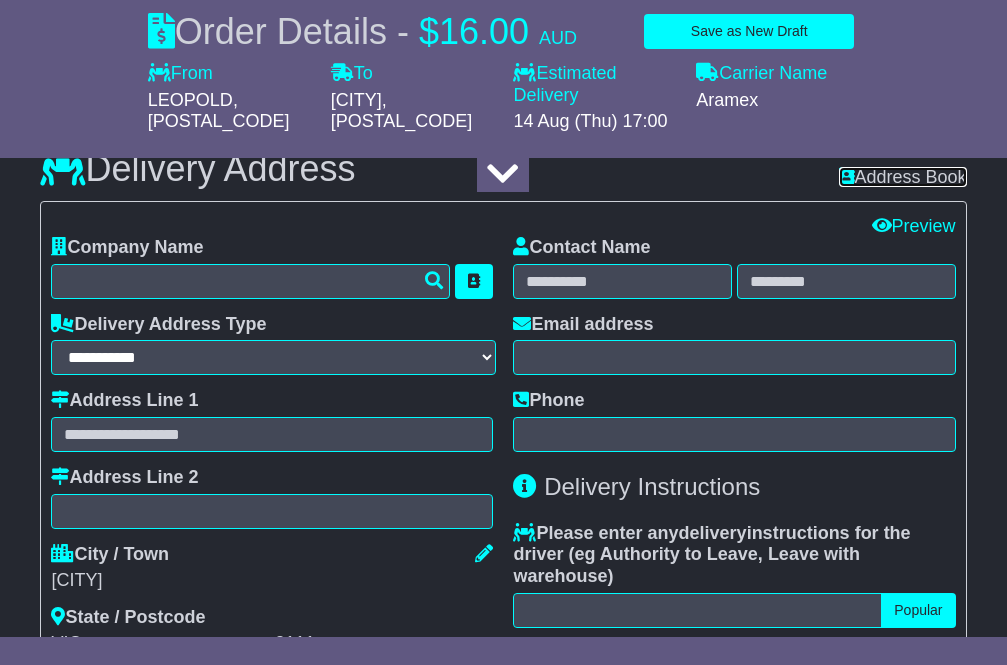 click on "Address Book" at bounding box center [903, 177] 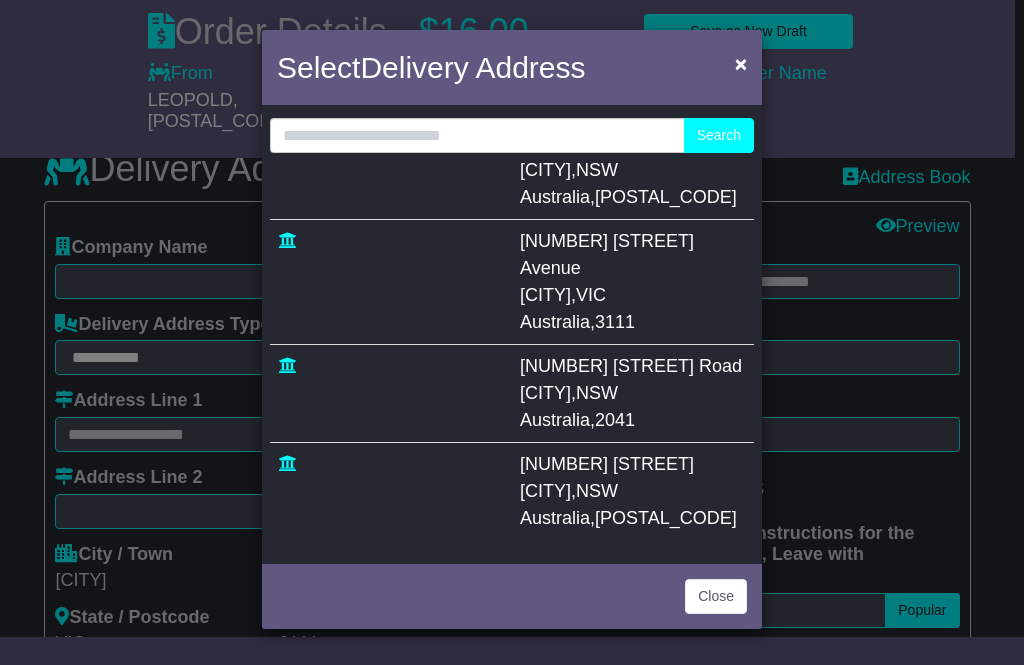scroll, scrollTop: 789, scrollLeft: 0, axis: vertical 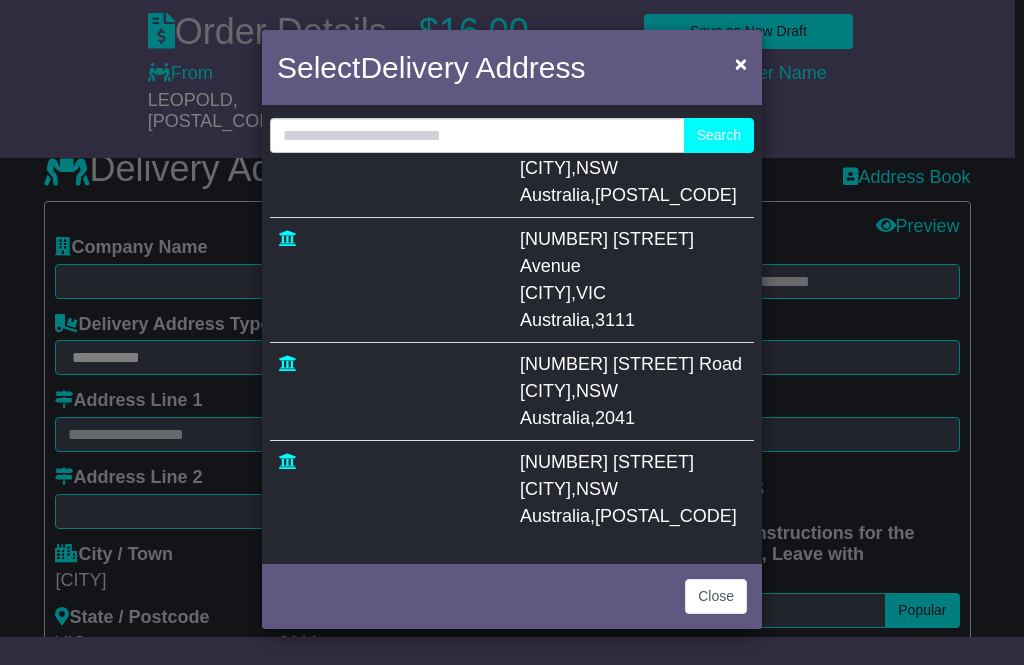 click on "2" at bounding box center [530, 579] 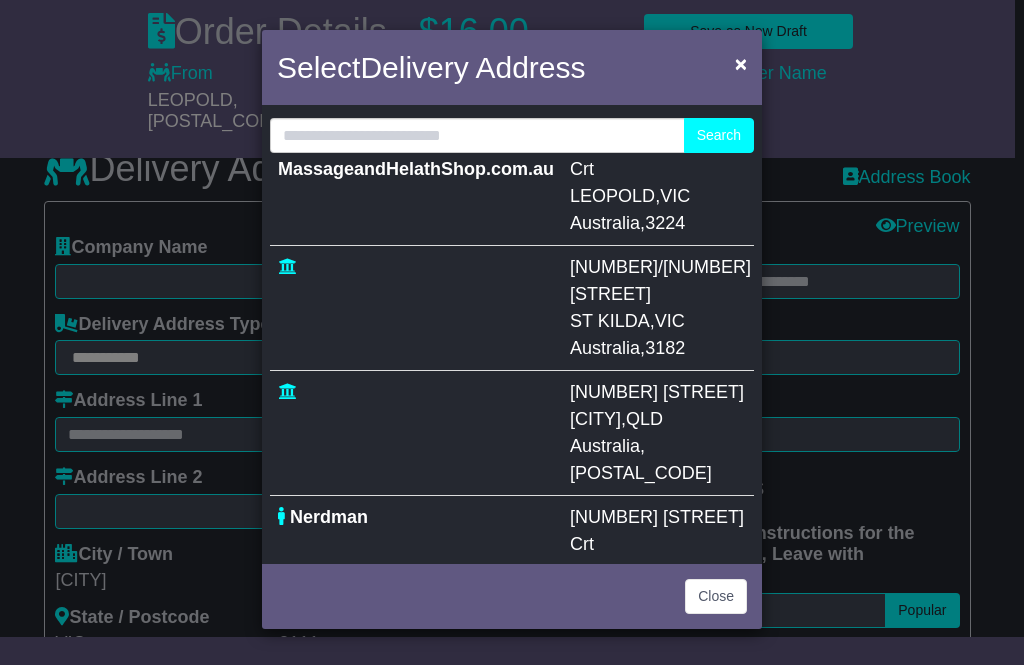 scroll, scrollTop: 664, scrollLeft: 0, axis: vertical 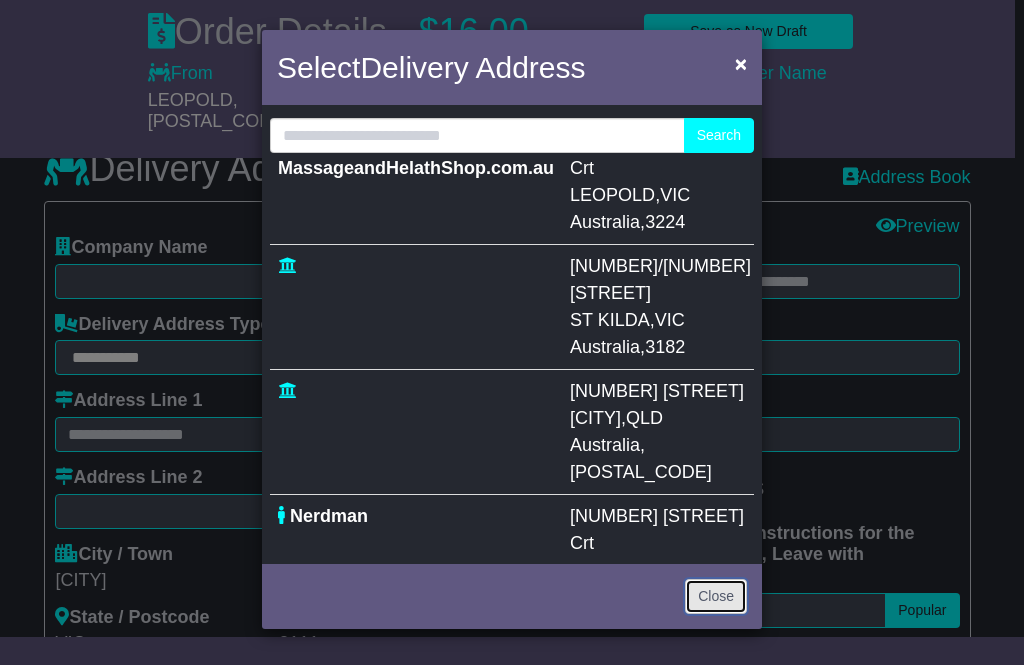 click on "Close" at bounding box center [716, 596] 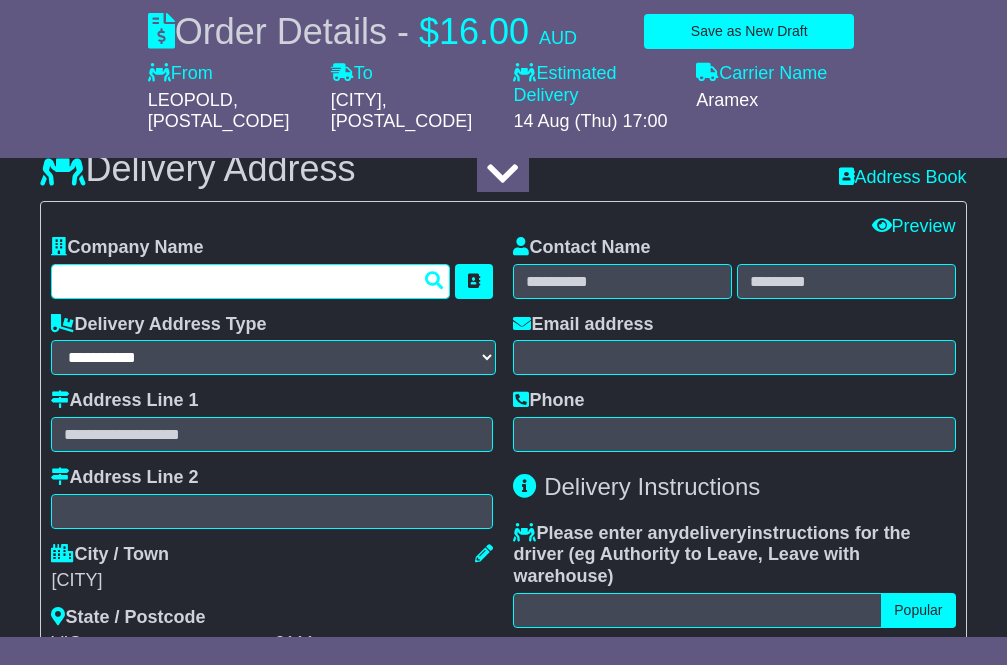 click at bounding box center (250, 281) 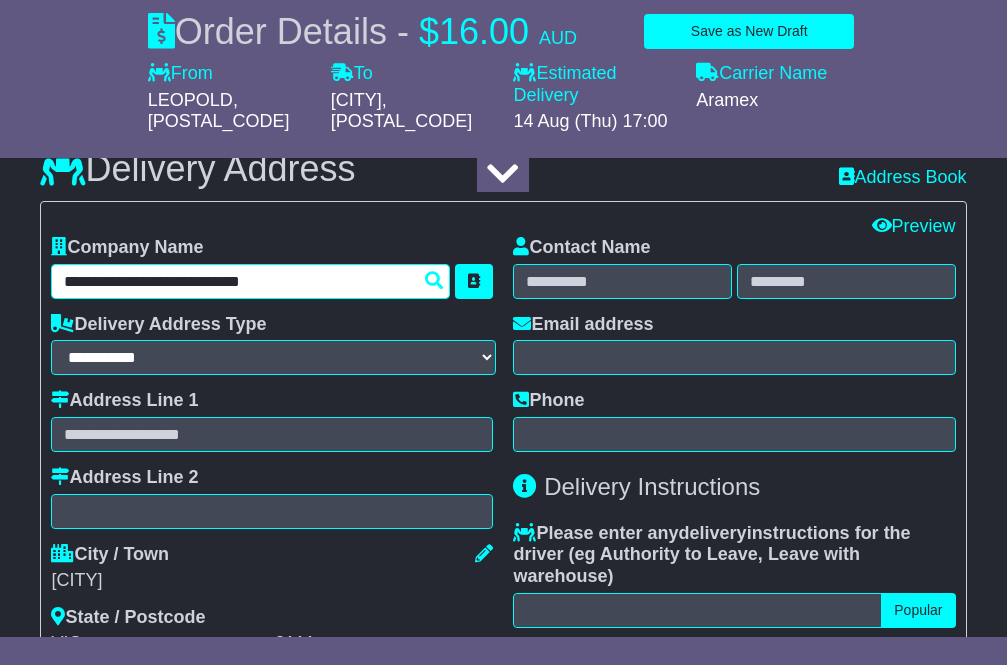 type on "**********" 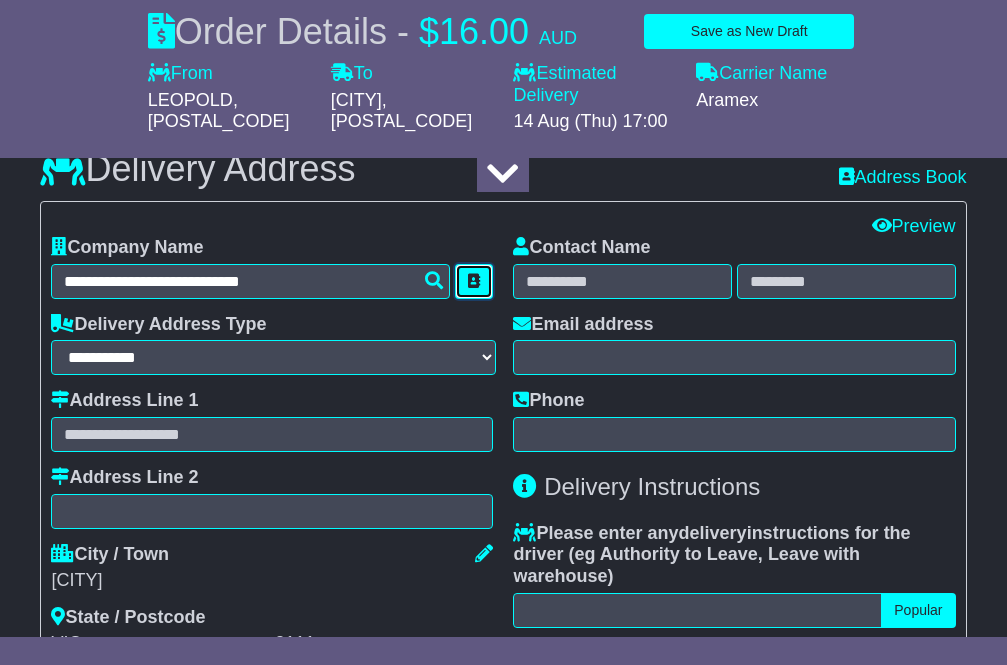 click at bounding box center (474, 281) 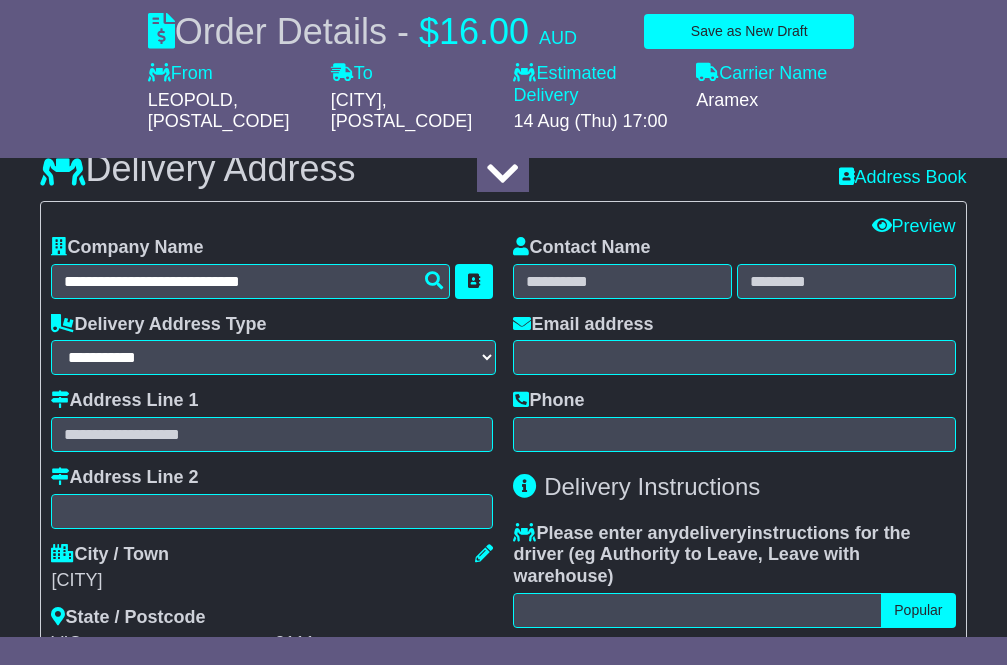 type on "**********" 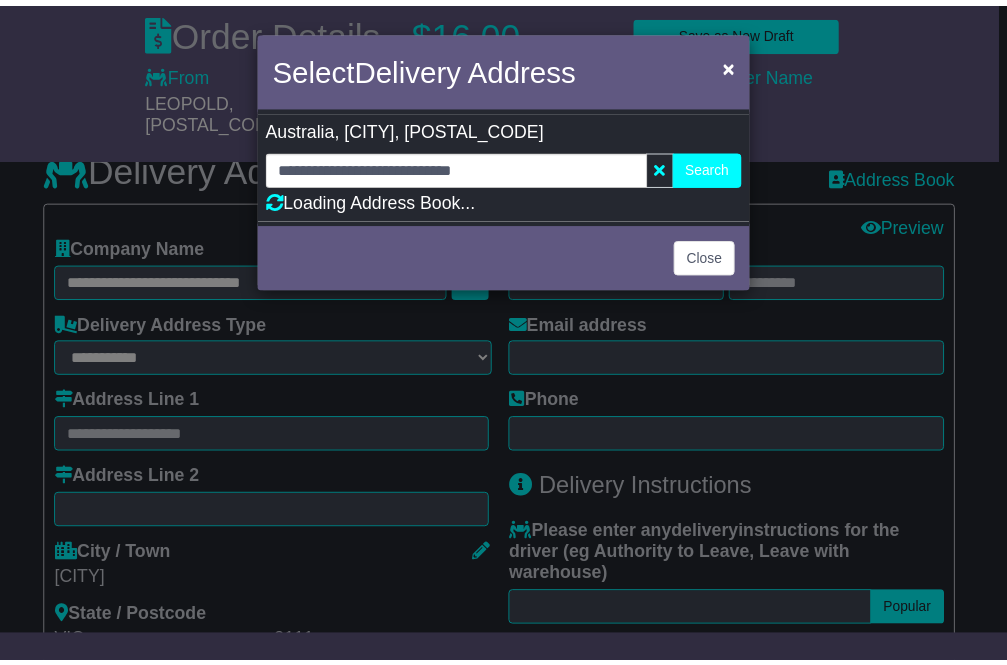 scroll, scrollTop: 0, scrollLeft: 0, axis: both 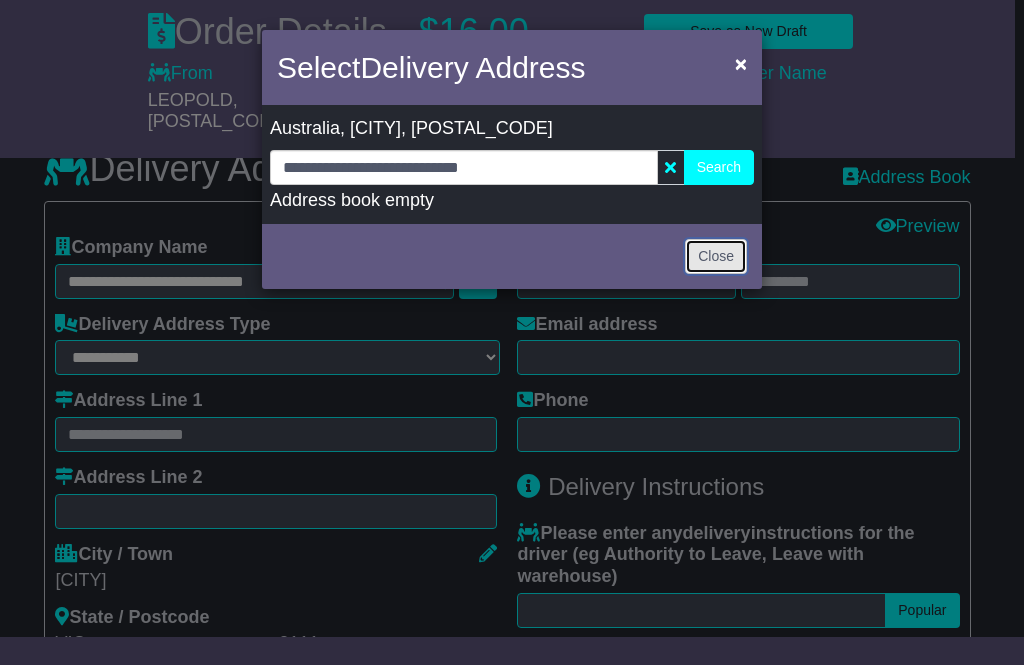 click on "Close" at bounding box center (716, 256) 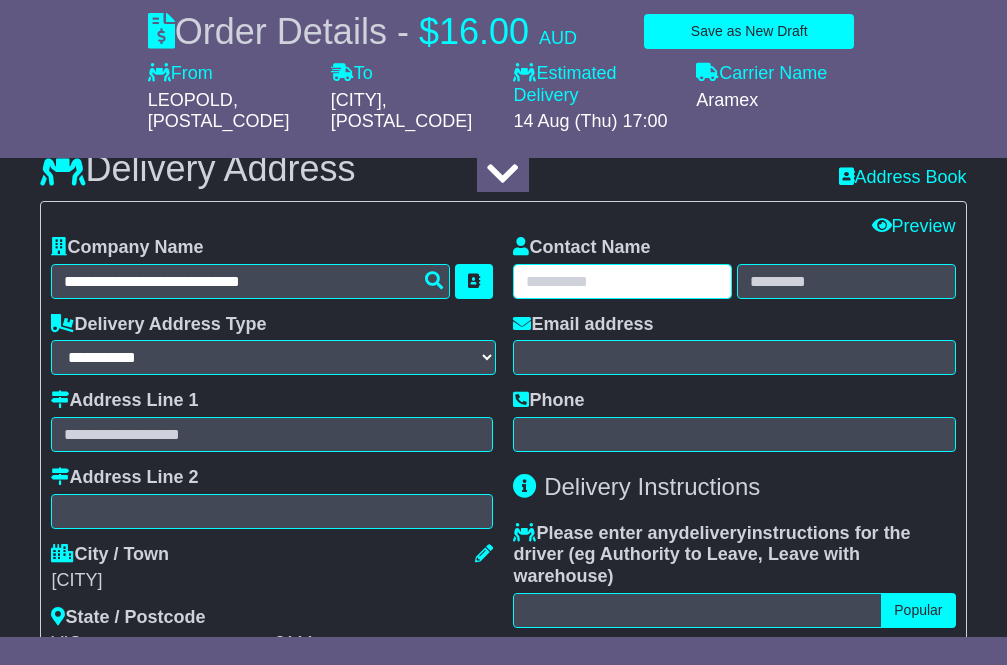 click at bounding box center [622, 281] 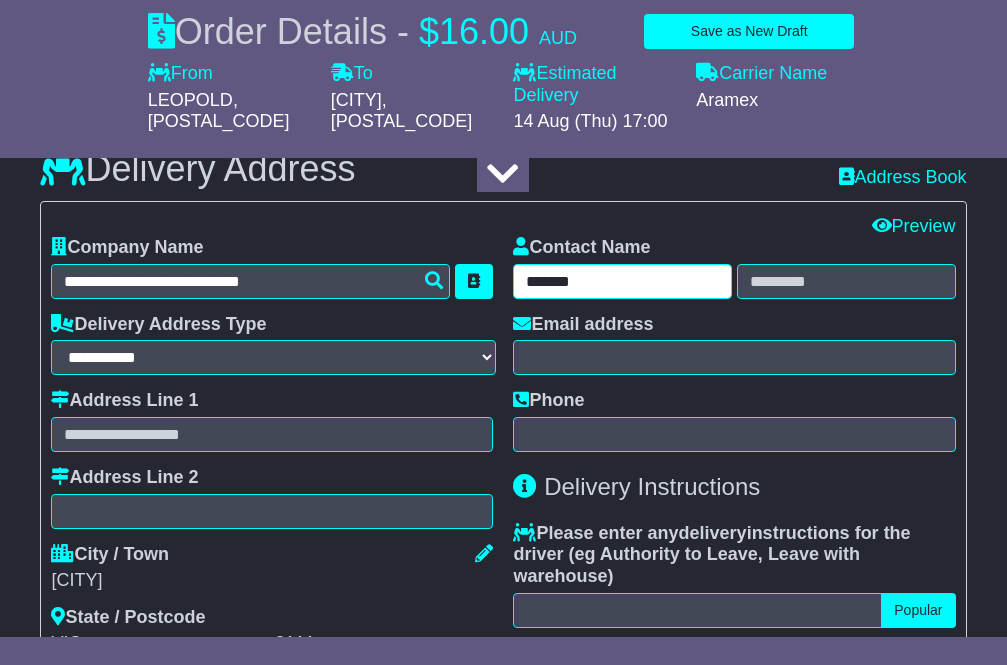 type on "*******" 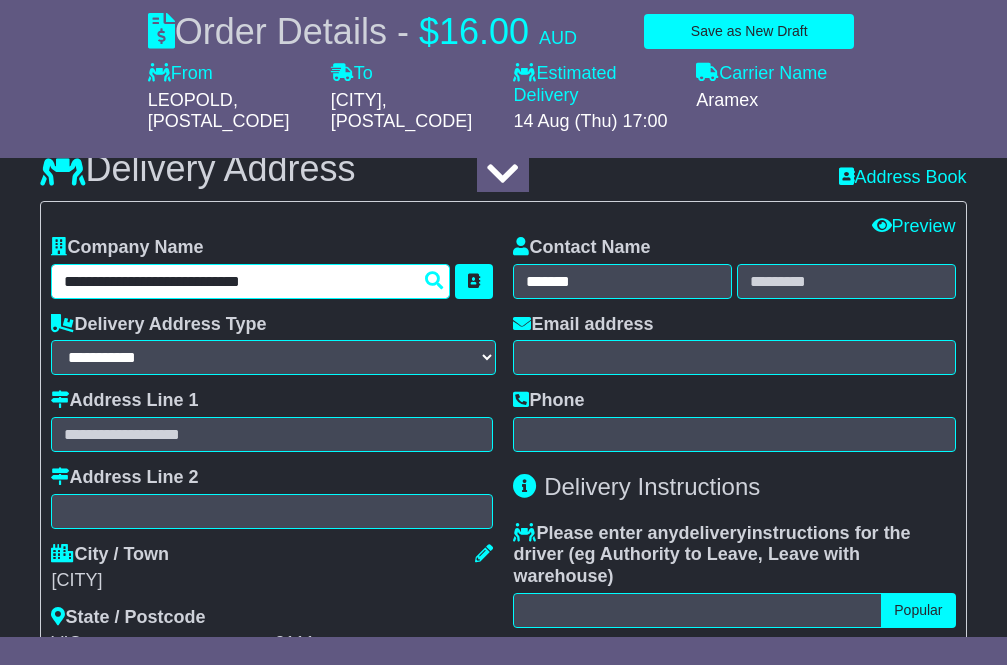 click on "**********" at bounding box center (250, 281) 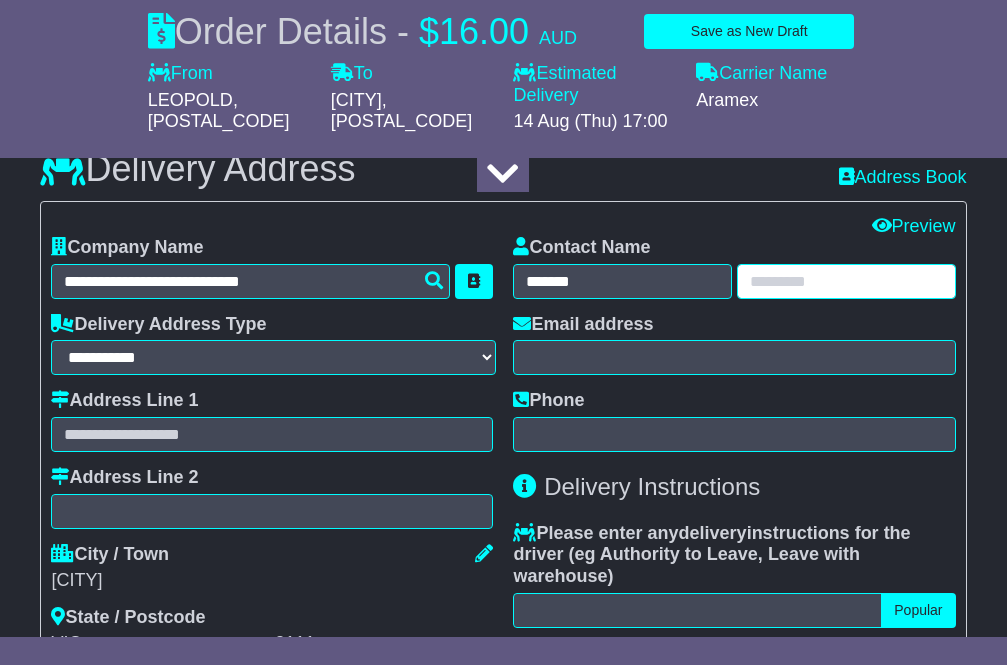 click at bounding box center [846, 281] 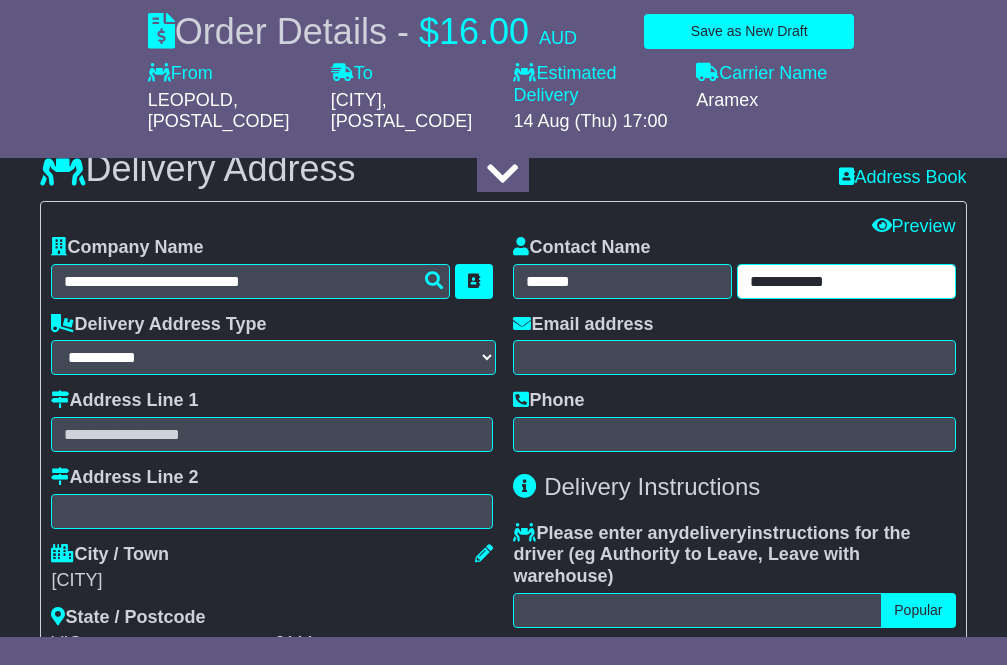 type on "**********" 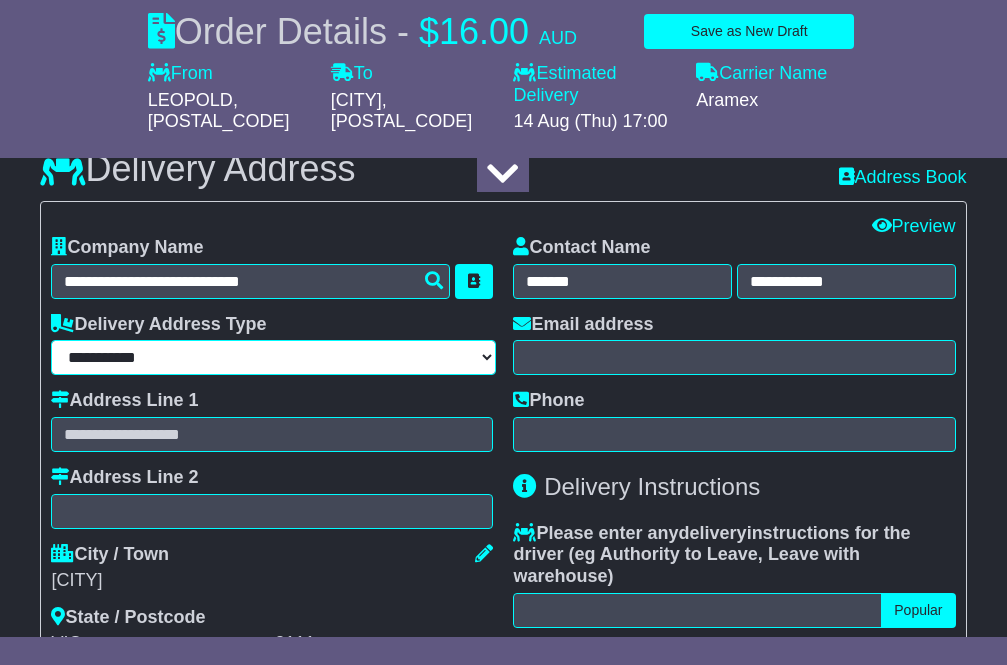 click on "**********" at bounding box center [273, 357] 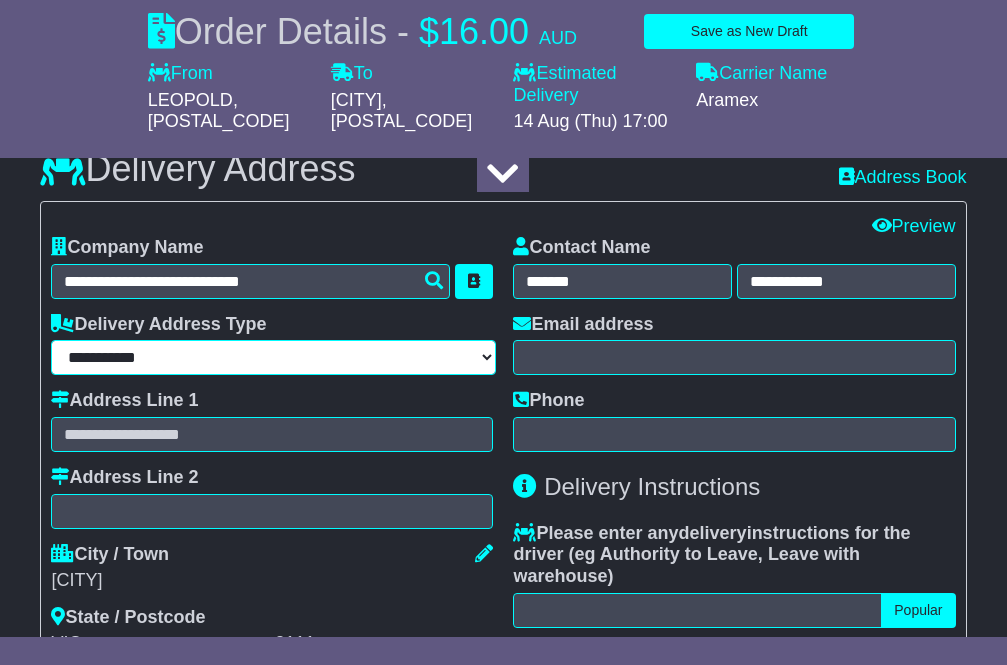 click on "**********" at bounding box center [273, 357] 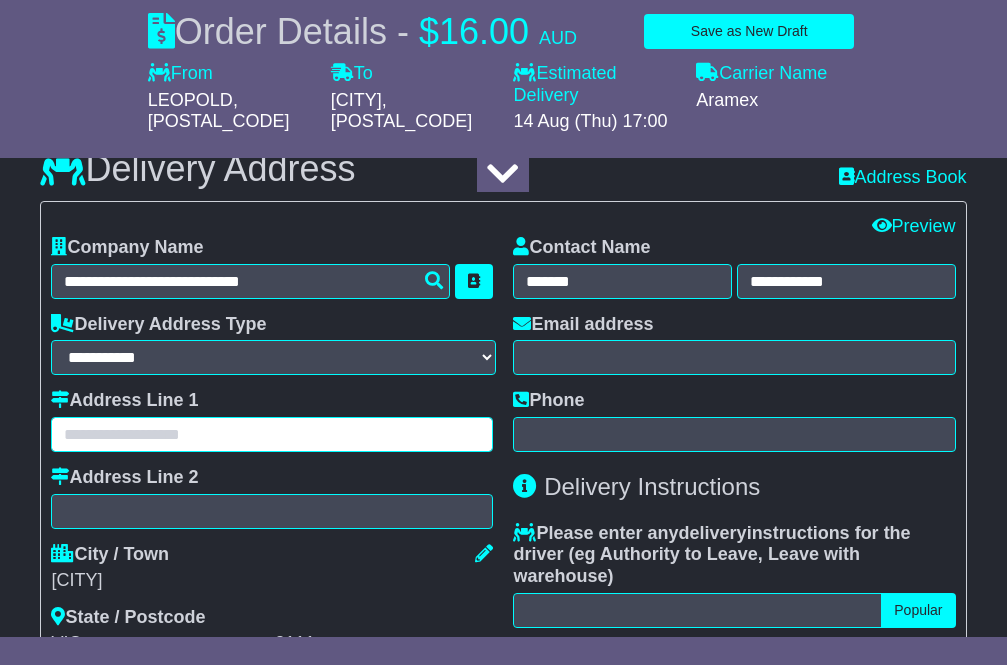 click at bounding box center (272, 434) 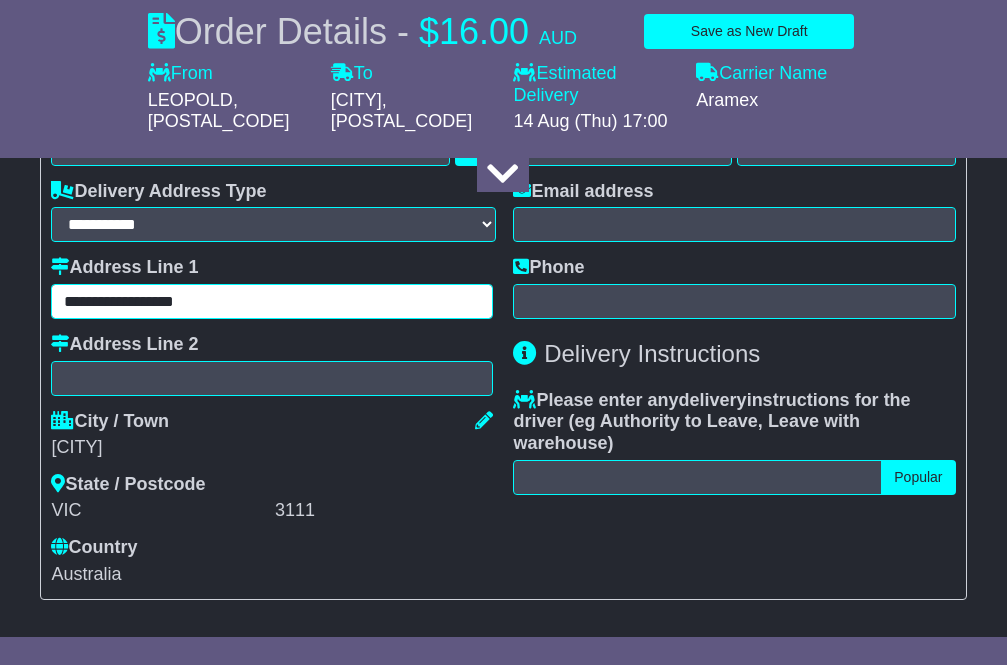 scroll, scrollTop: 1267, scrollLeft: 0, axis: vertical 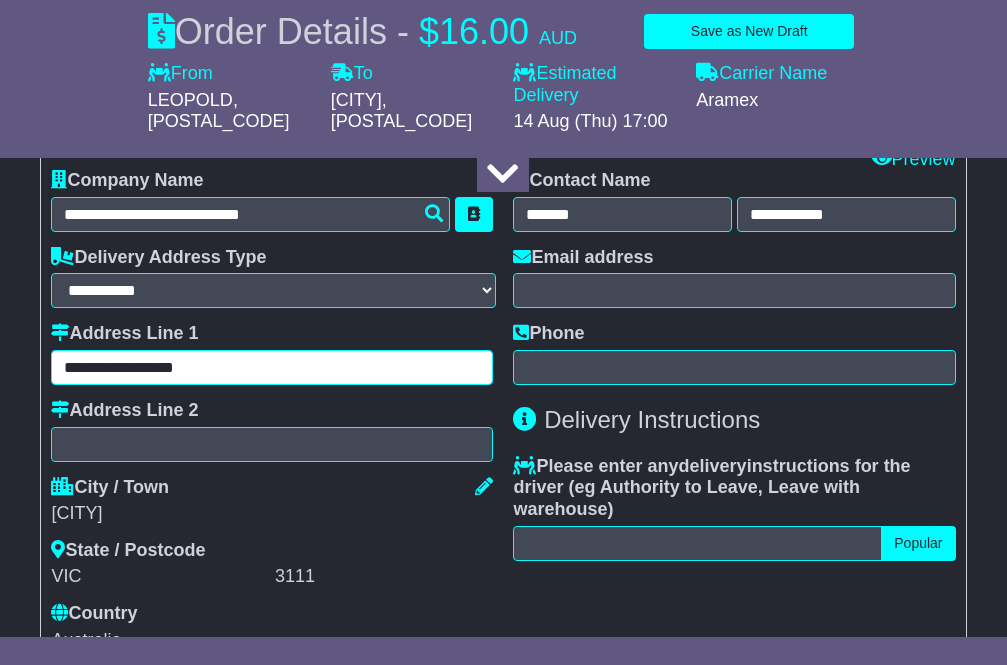 type on "**********" 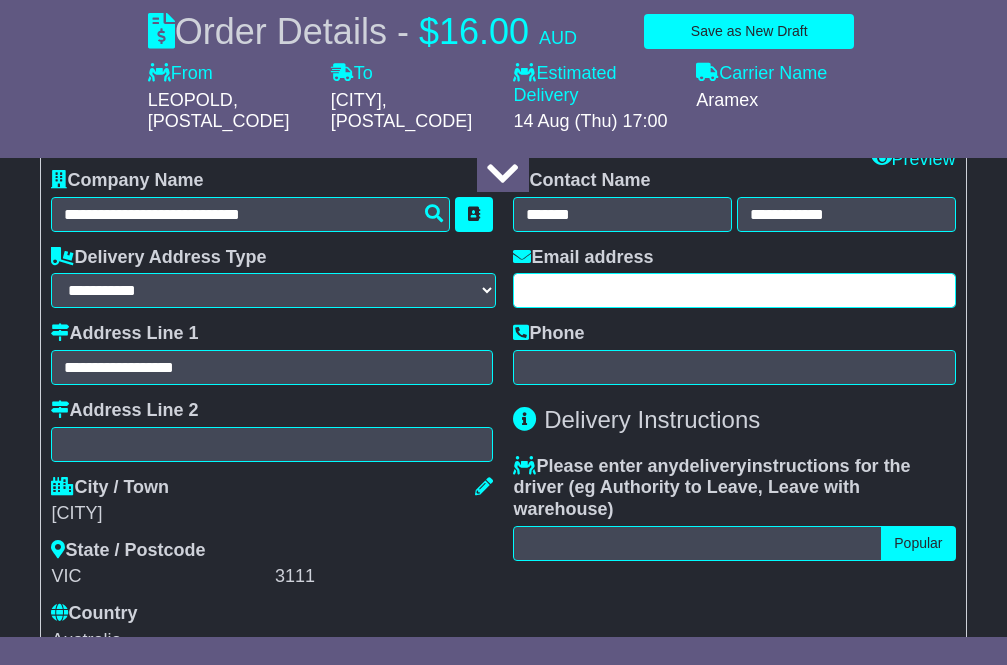 click at bounding box center (734, 290) 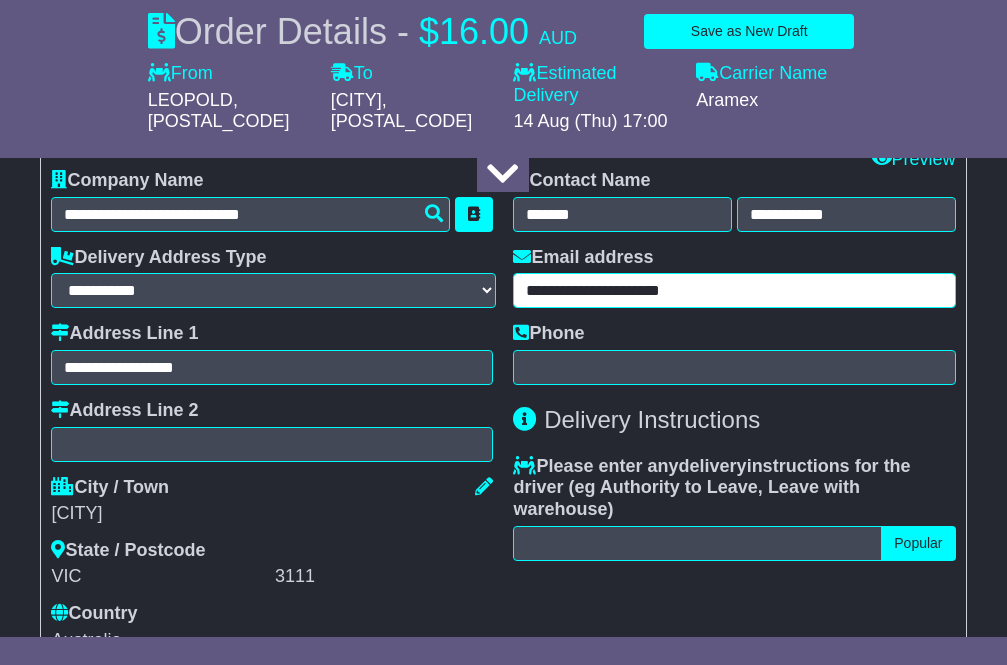 type on "**********" 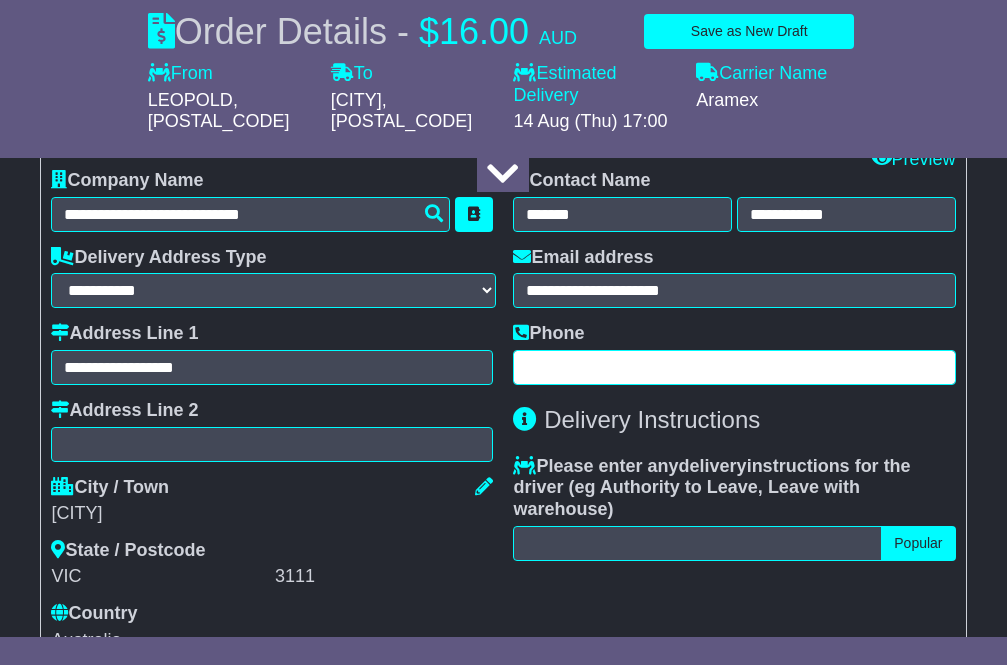 click at bounding box center (734, 367) 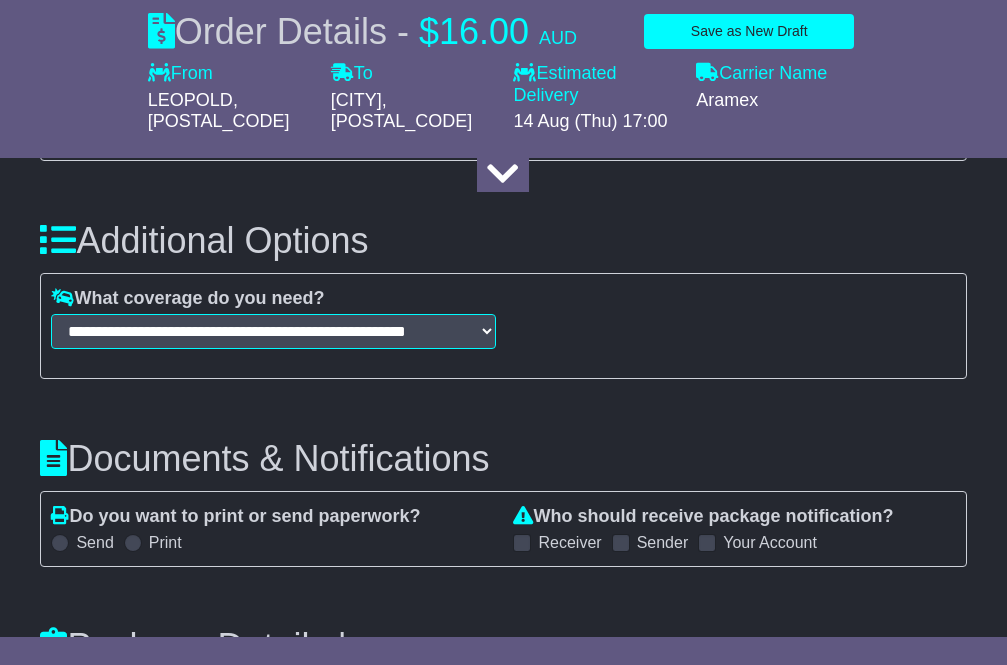 scroll, scrollTop: 1800, scrollLeft: 0, axis: vertical 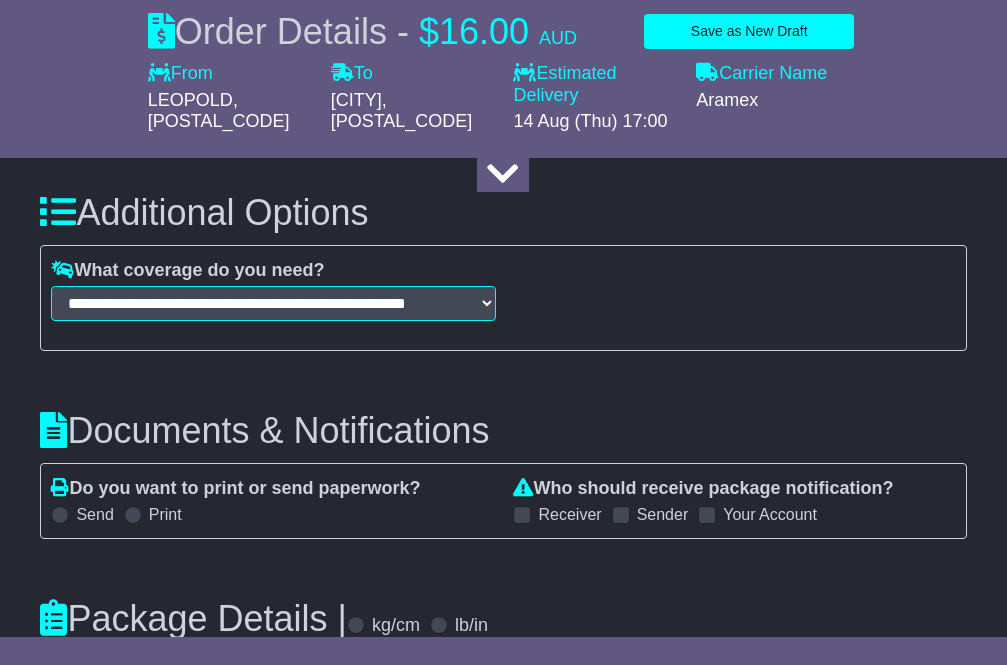 type on "*********" 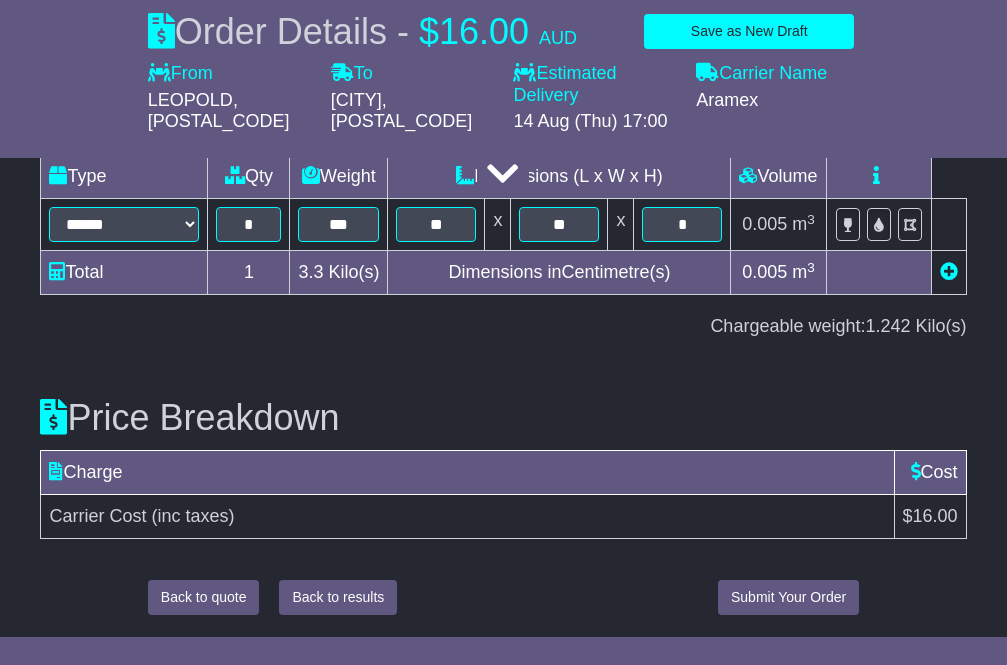 scroll, scrollTop: 2330, scrollLeft: 0, axis: vertical 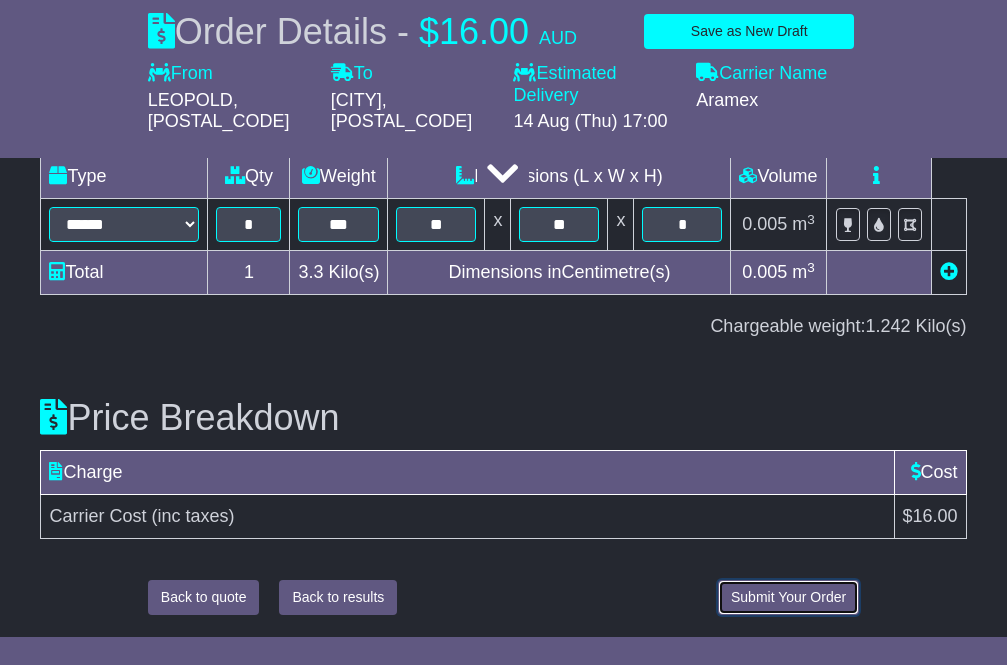 click on "Submit Your Order" at bounding box center [788, 597] 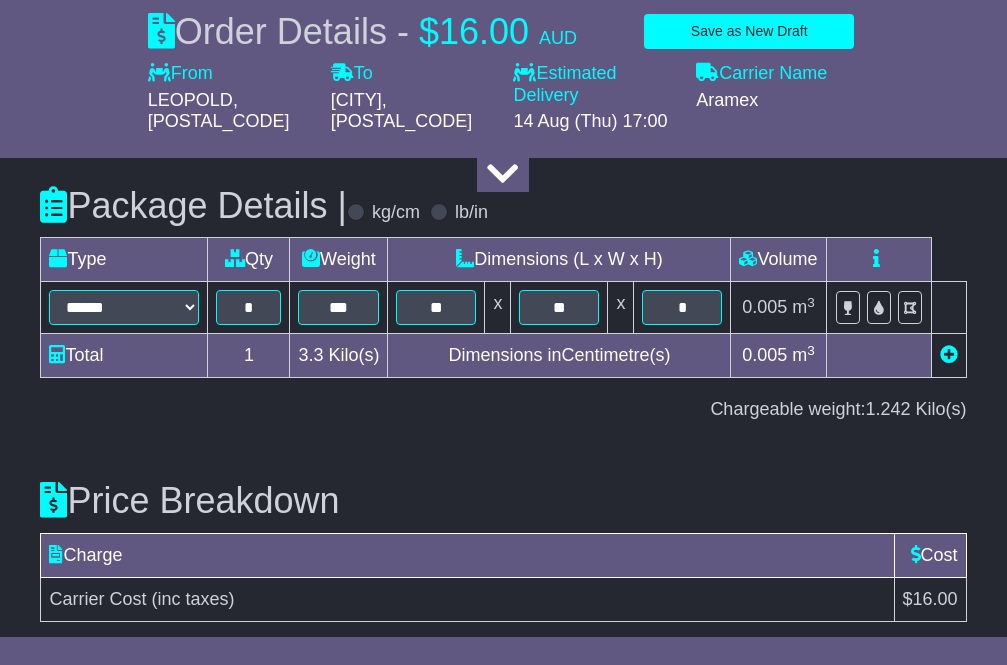 scroll, scrollTop: 2330, scrollLeft: 0, axis: vertical 